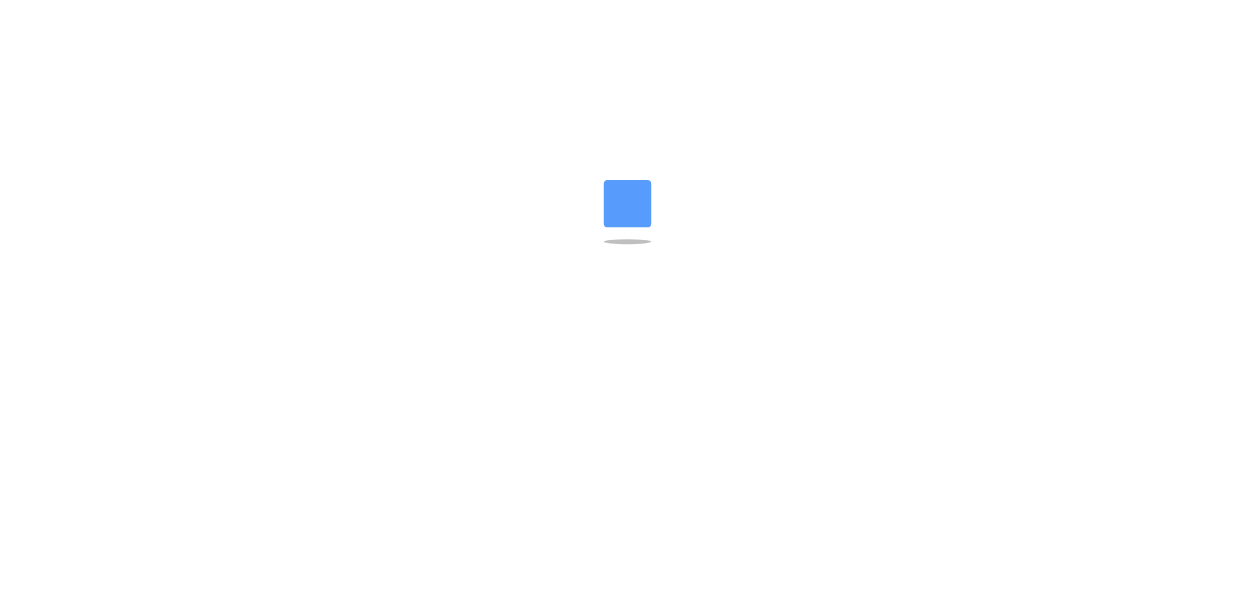 scroll, scrollTop: 0, scrollLeft: 0, axis: both 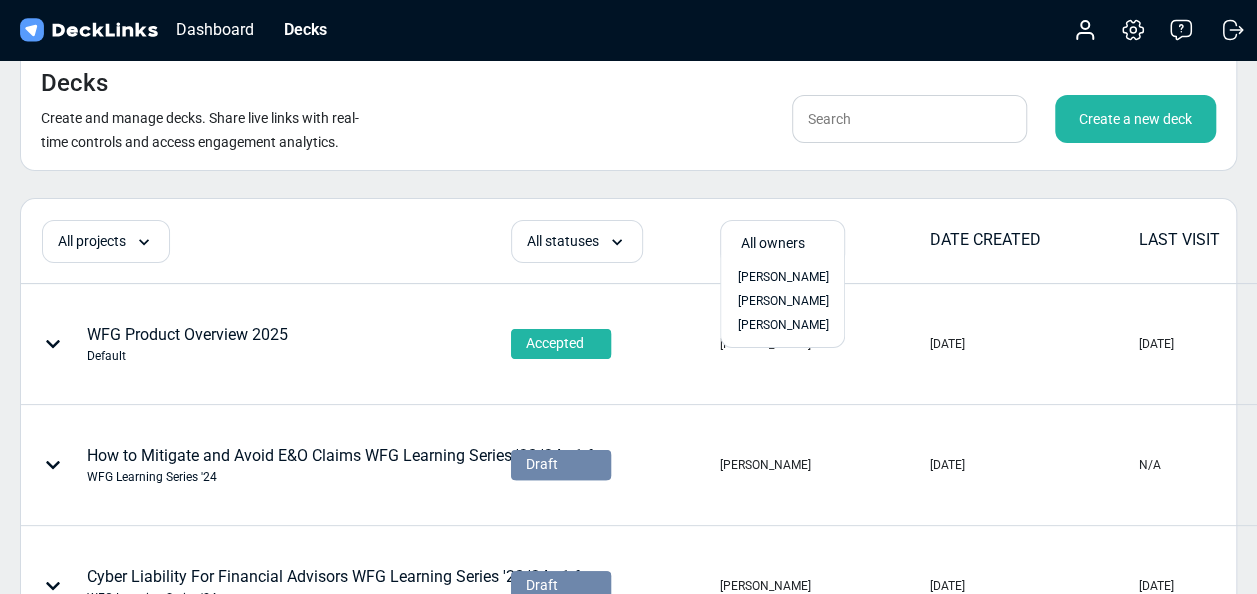 click on "[PERSON_NAME]" at bounding box center [783, 277] 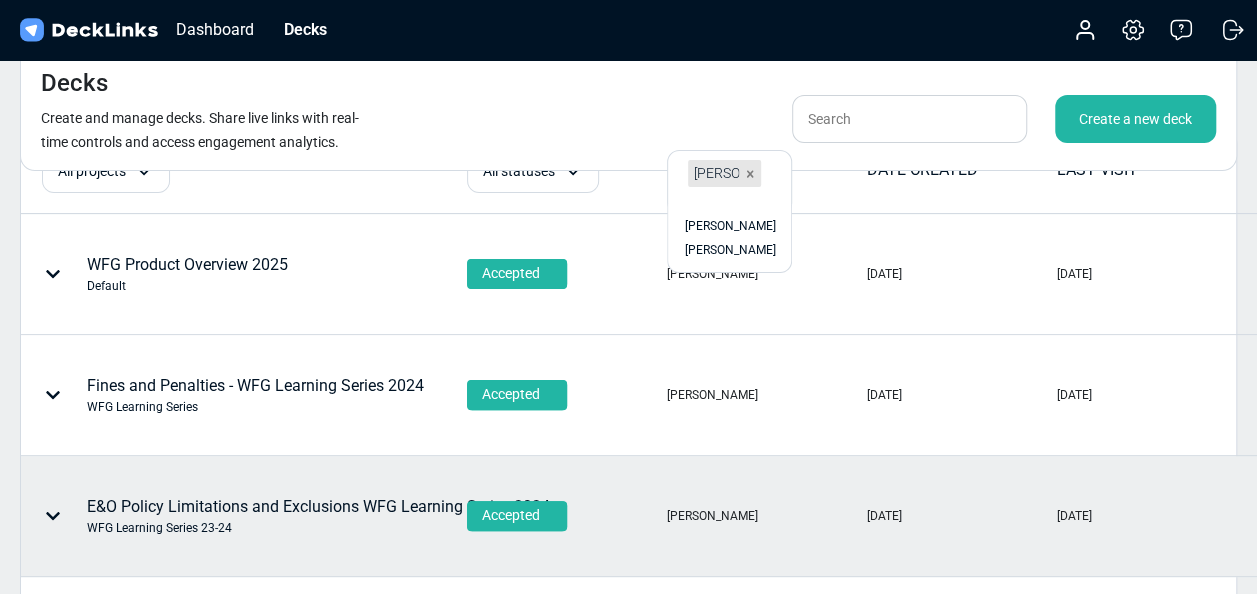scroll, scrollTop: 0, scrollLeft: 0, axis: both 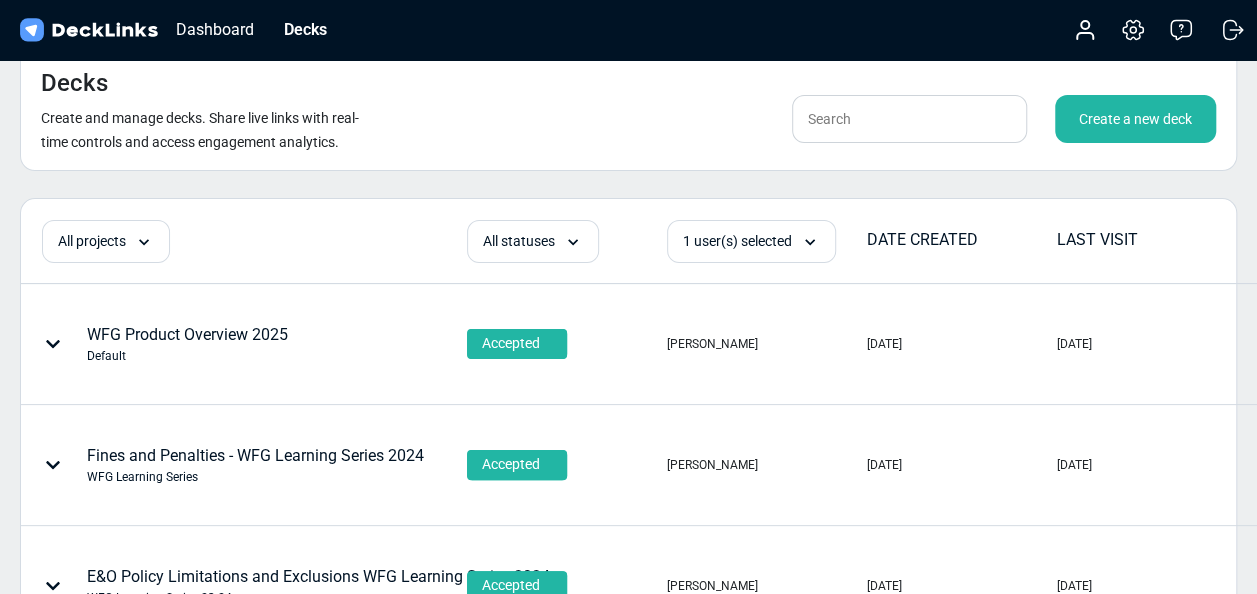 drag, startPoint x: 440, startPoint y: 116, endPoint x: 441, endPoint y: 105, distance: 11.045361 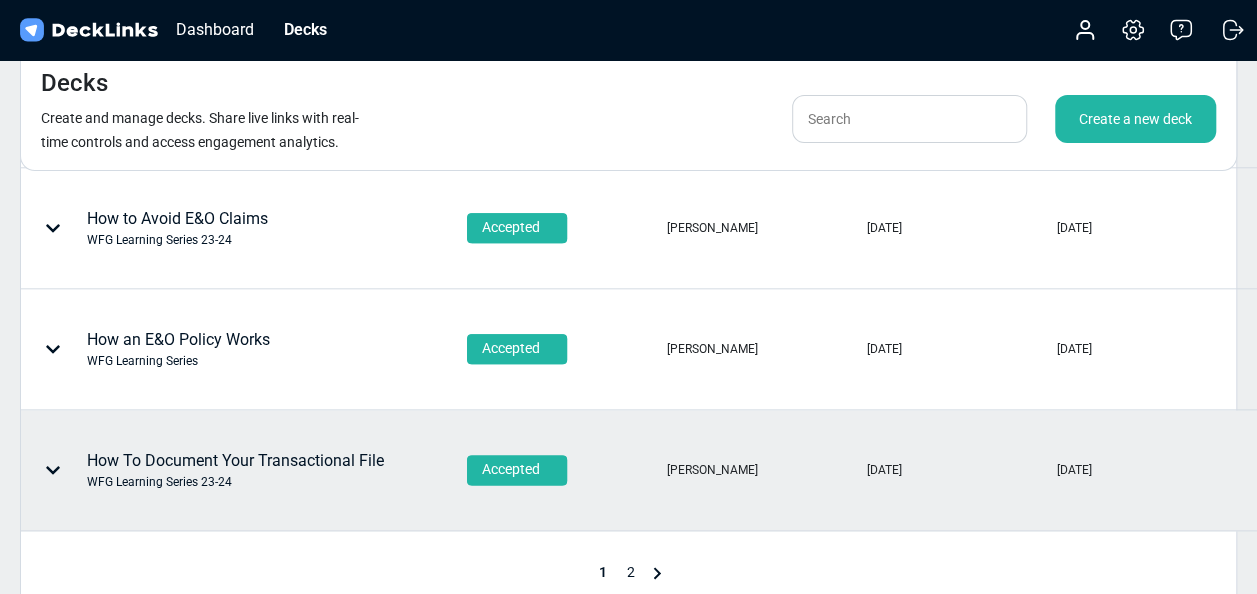 scroll, scrollTop: 1000, scrollLeft: 0, axis: vertical 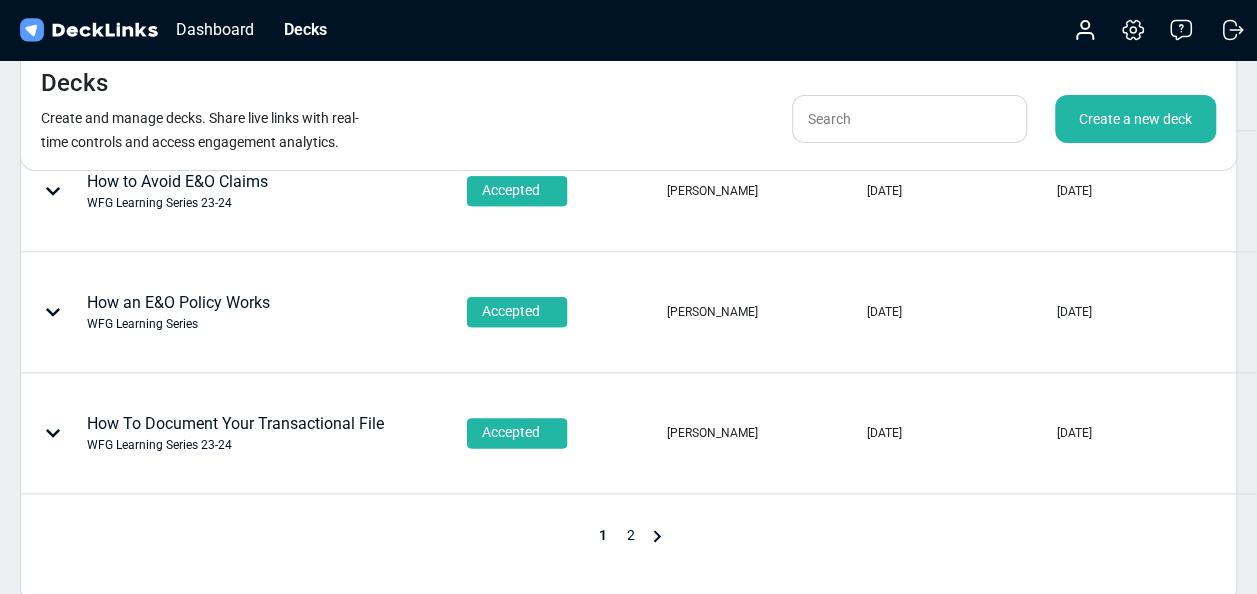 click 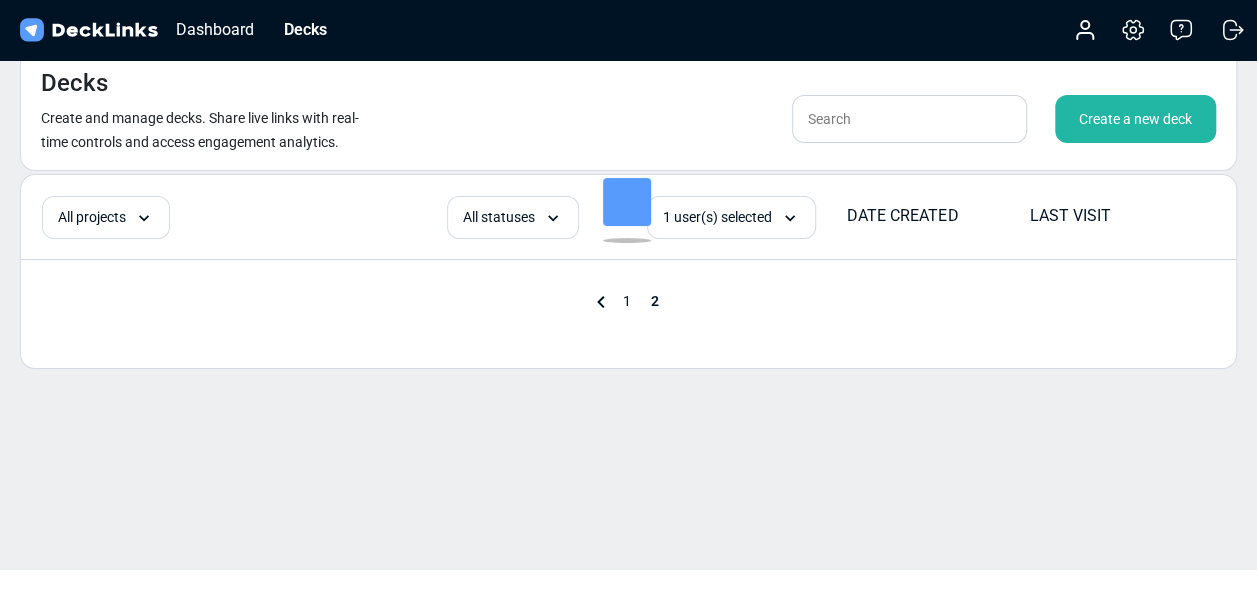scroll, scrollTop: 92, scrollLeft: 0, axis: vertical 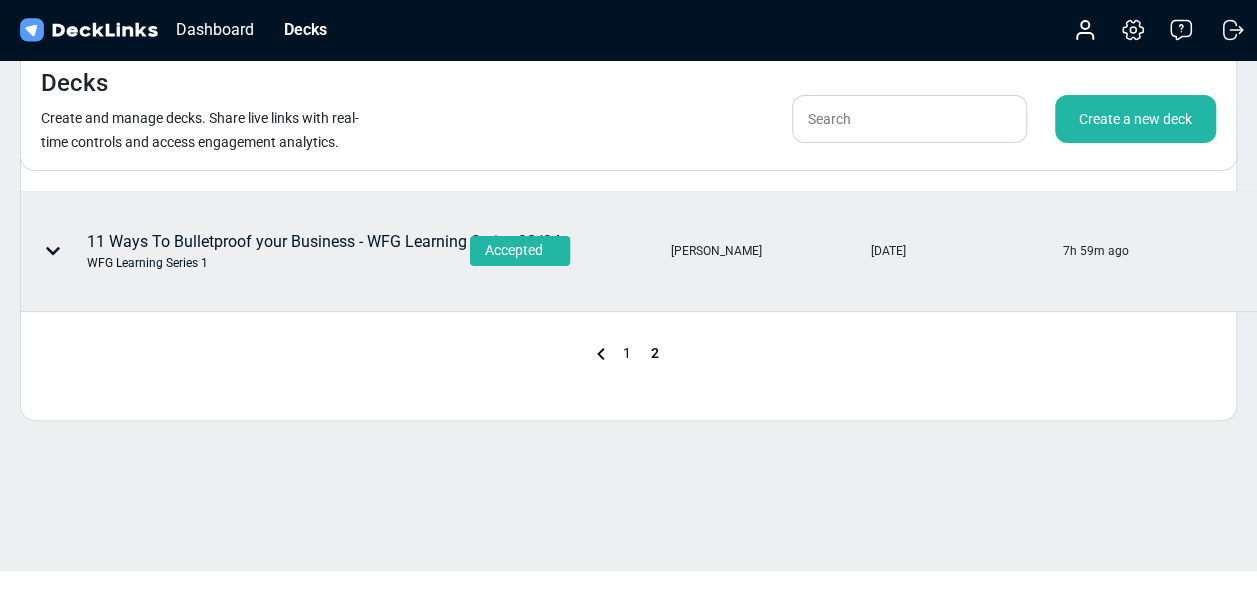 click on "11 Ways To Bulletproof your Business - WFG Learning Series 23/24 WFG Learning Series 1" at bounding box center [324, 251] 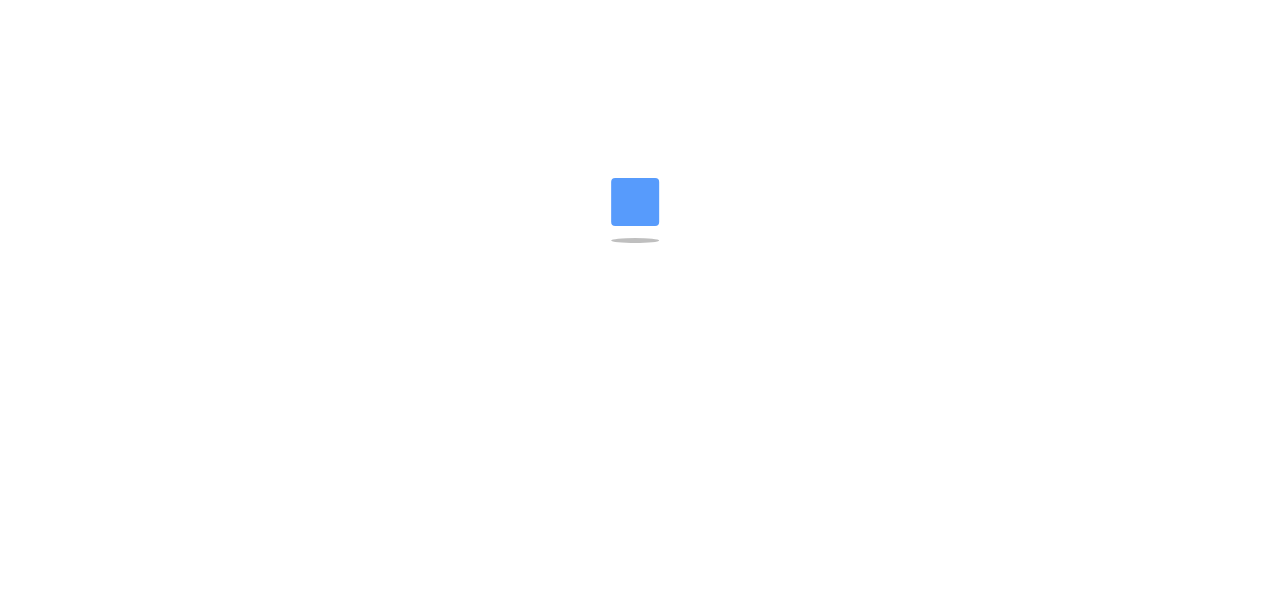 scroll, scrollTop: 0, scrollLeft: 0, axis: both 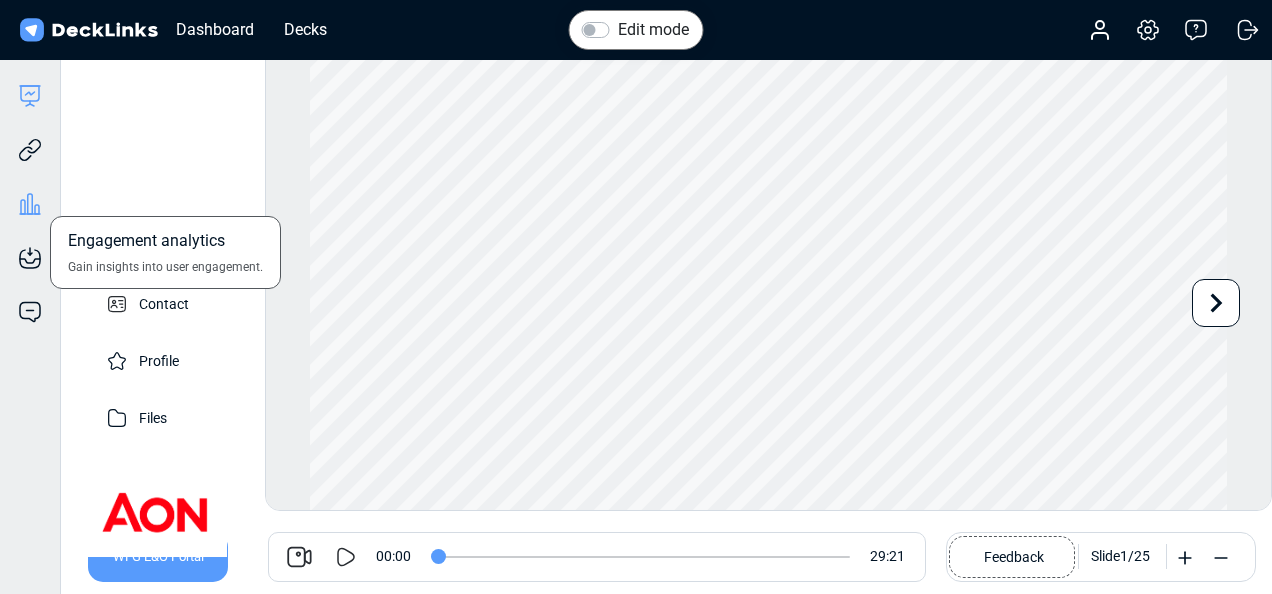 click 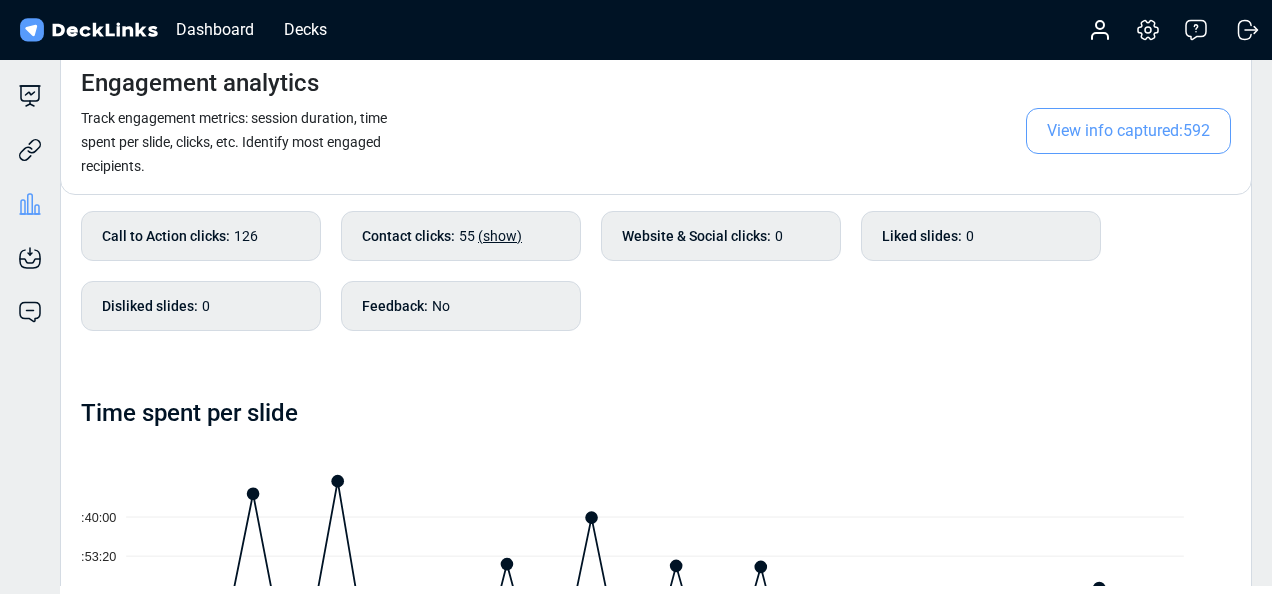 scroll, scrollTop: 43, scrollLeft: 0, axis: vertical 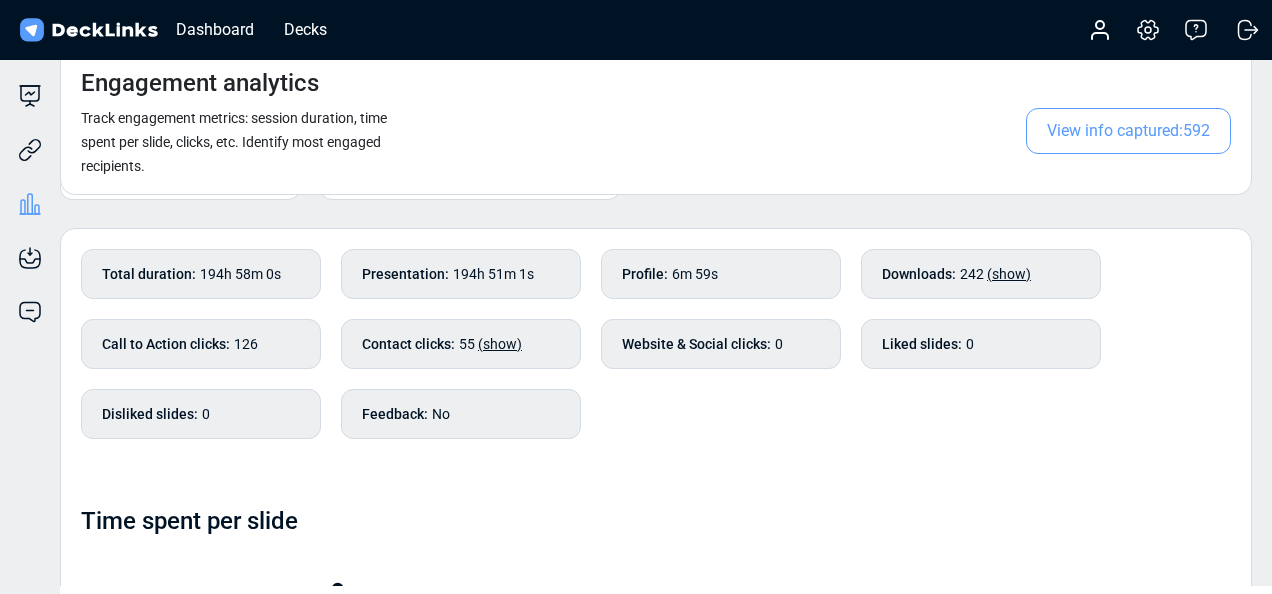 click on "View info captured:  592" at bounding box center [1128, 131] 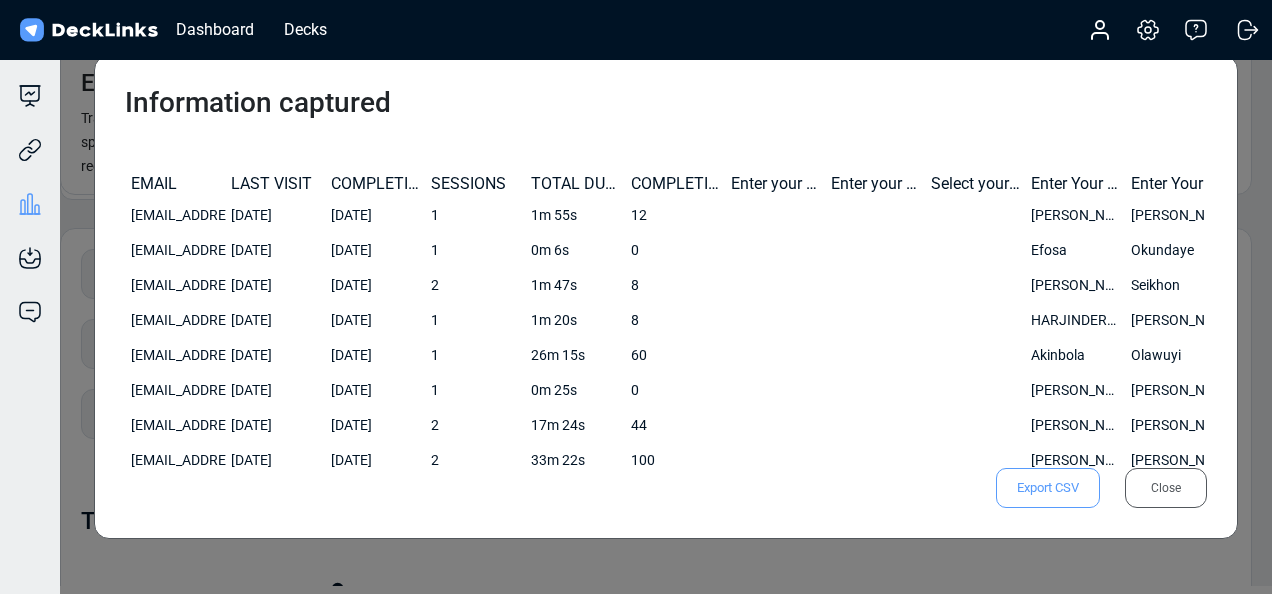 scroll, scrollTop: 300, scrollLeft: 0, axis: vertical 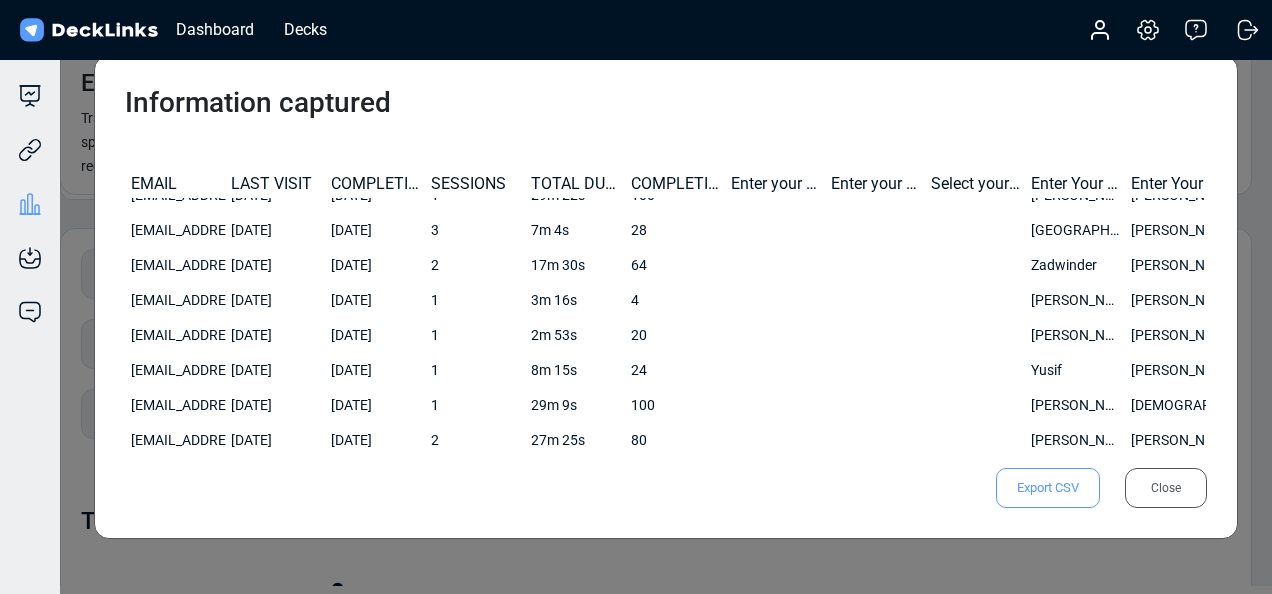 click on "Export CSV" at bounding box center (1048, 488) 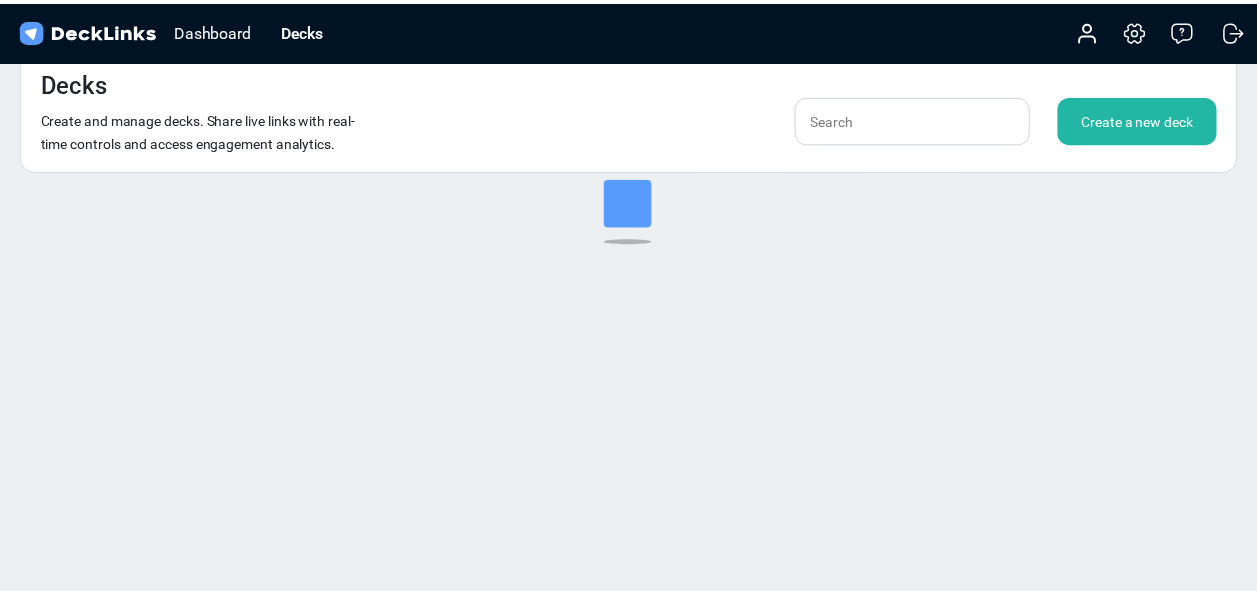 scroll, scrollTop: 24, scrollLeft: 0, axis: vertical 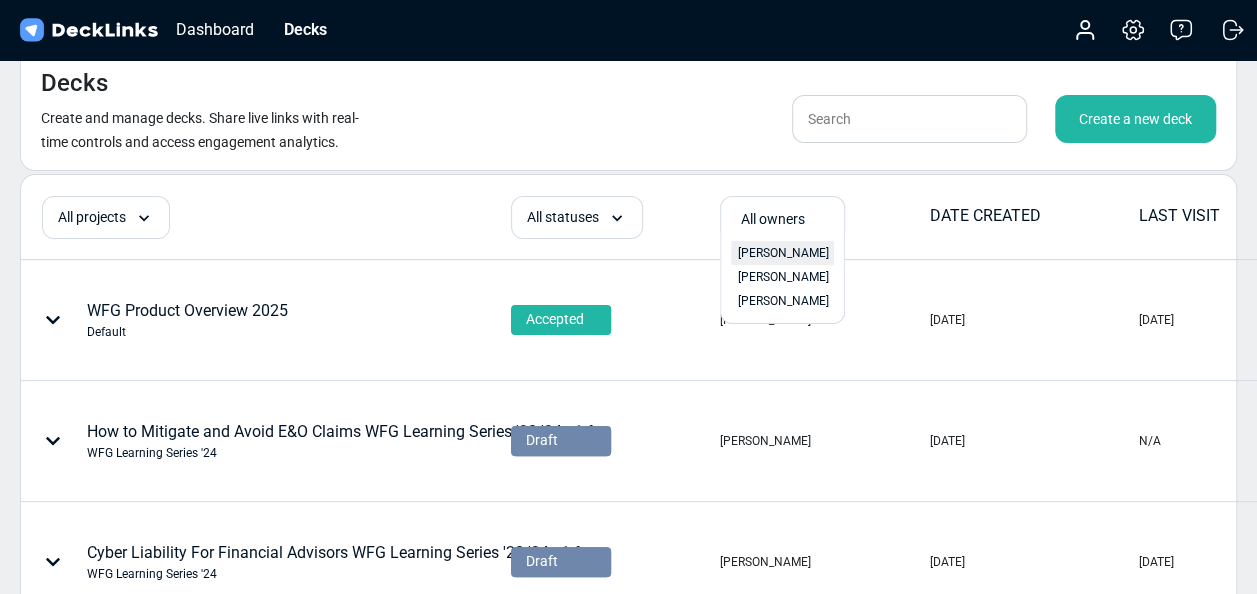 click on "[PERSON_NAME]" at bounding box center [783, 253] 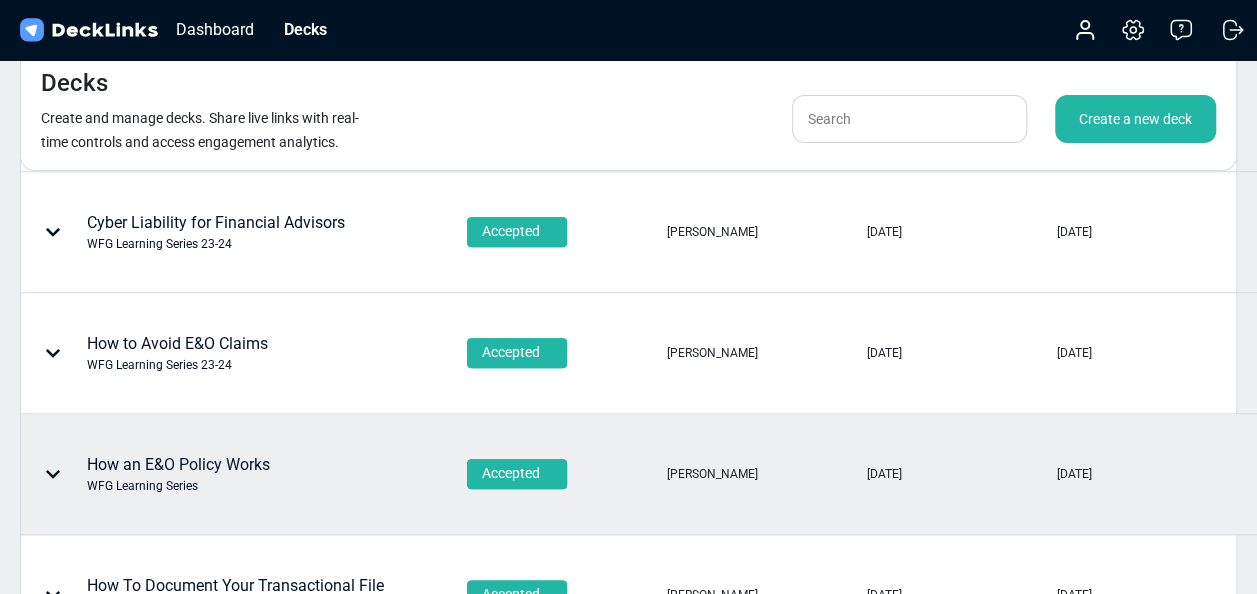 scroll, scrollTop: 1024, scrollLeft: 0, axis: vertical 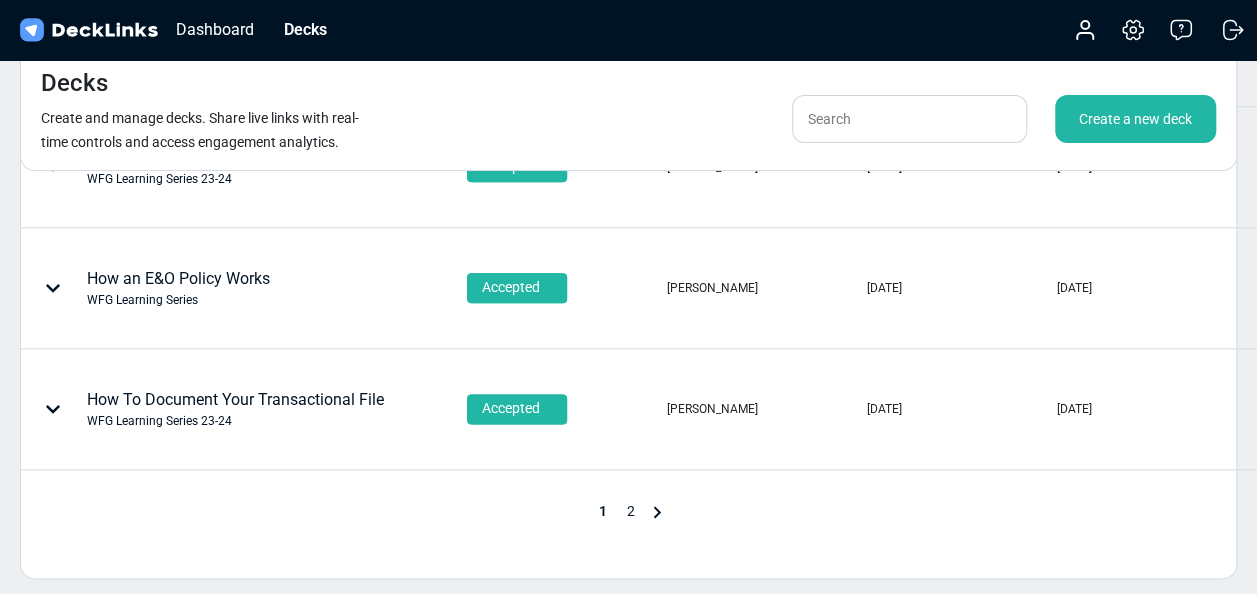 click on "How To Document Your Transactional File  WFG Learning Series 23-24" at bounding box center (205, 409) 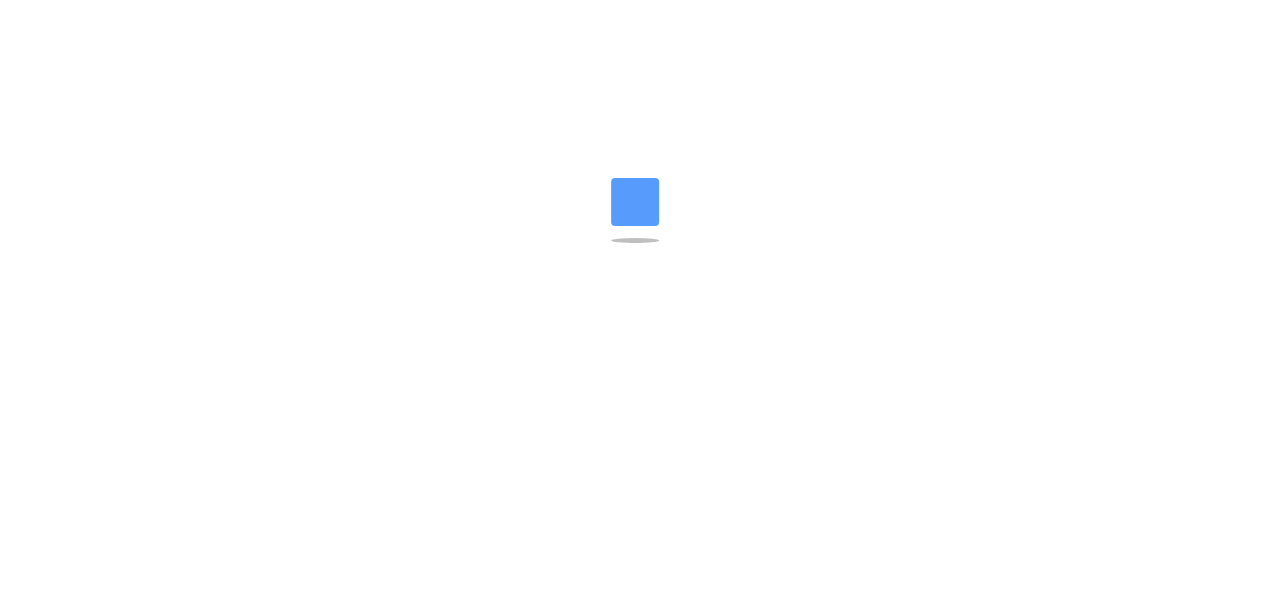 scroll, scrollTop: 0, scrollLeft: 0, axis: both 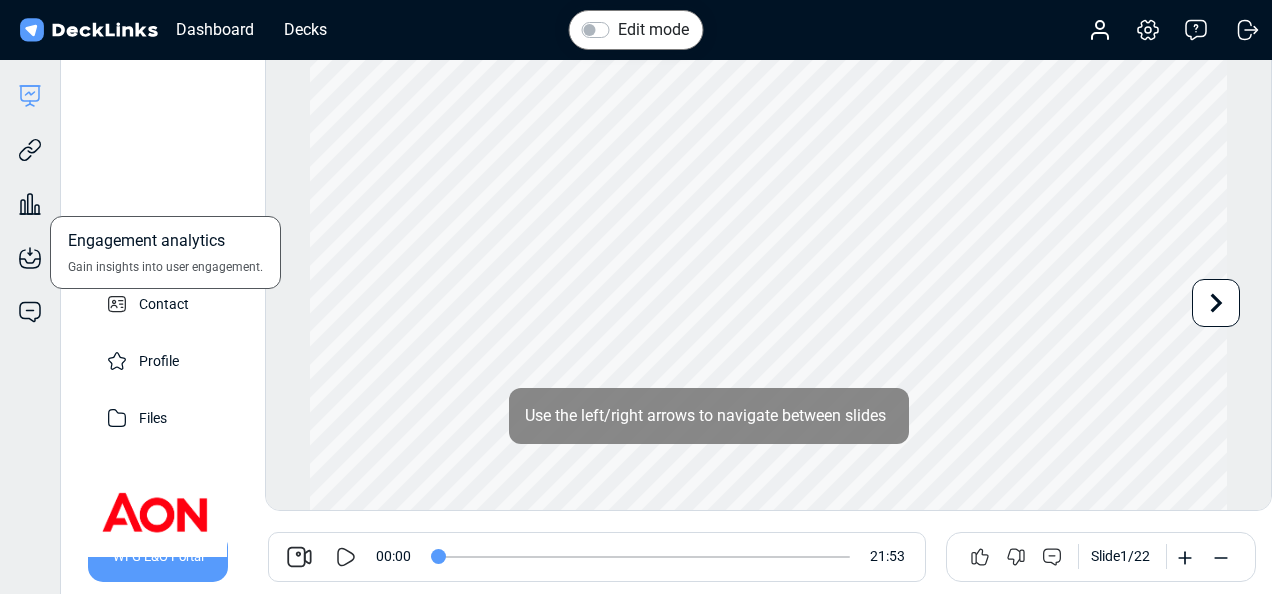 click on "Engagement analytics Gain insights into user engagement." at bounding box center (30, 189) 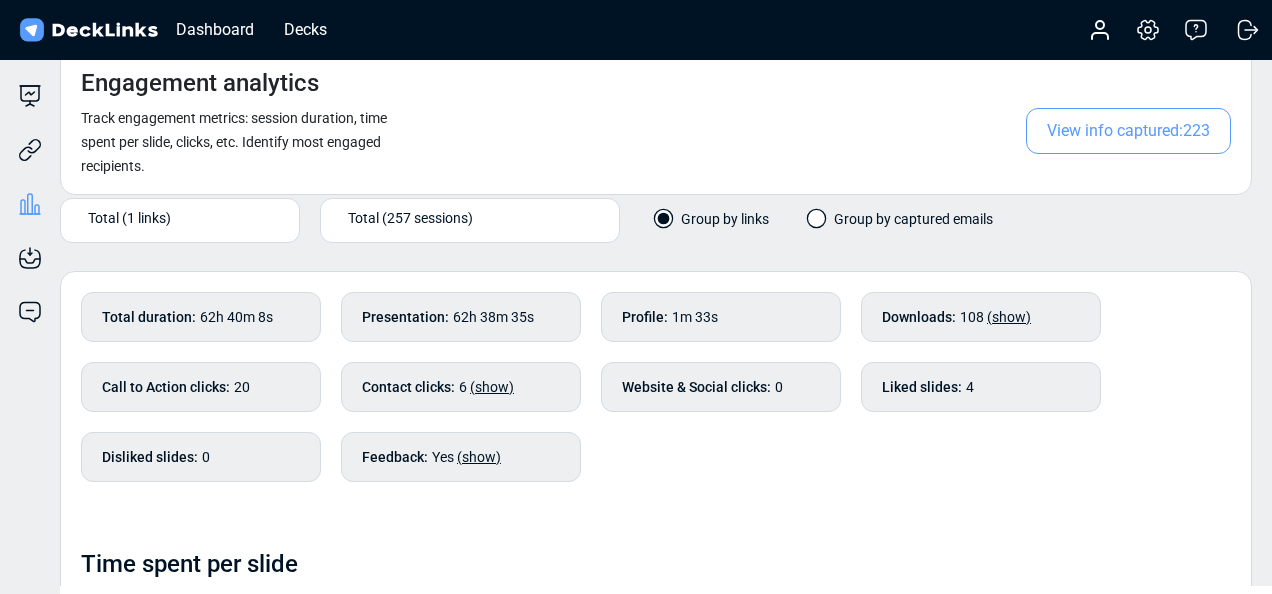 click on "View info captured:  223" at bounding box center (1128, 131) 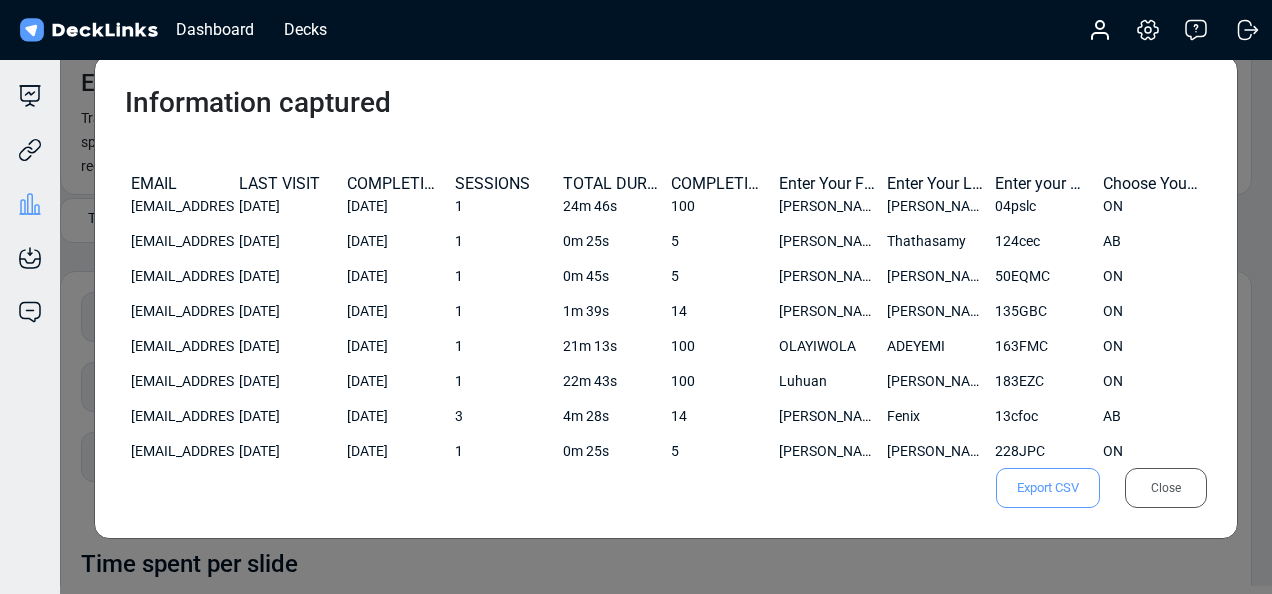 scroll, scrollTop: 400, scrollLeft: 0, axis: vertical 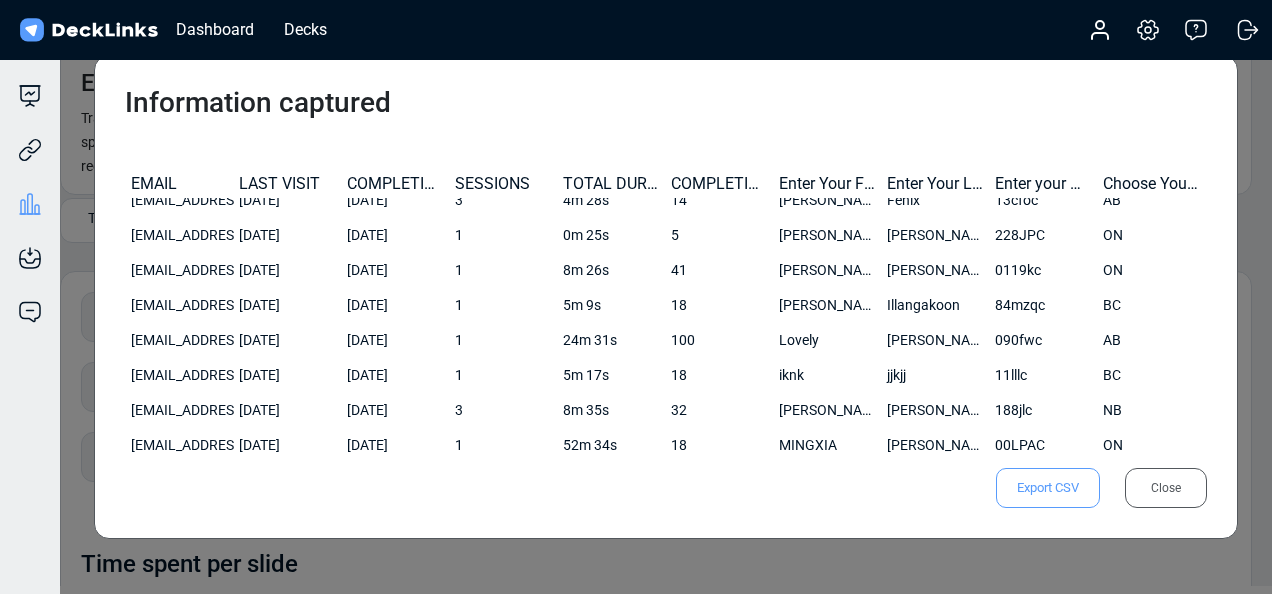 click on "Export CSV" at bounding box center [1048, 488] 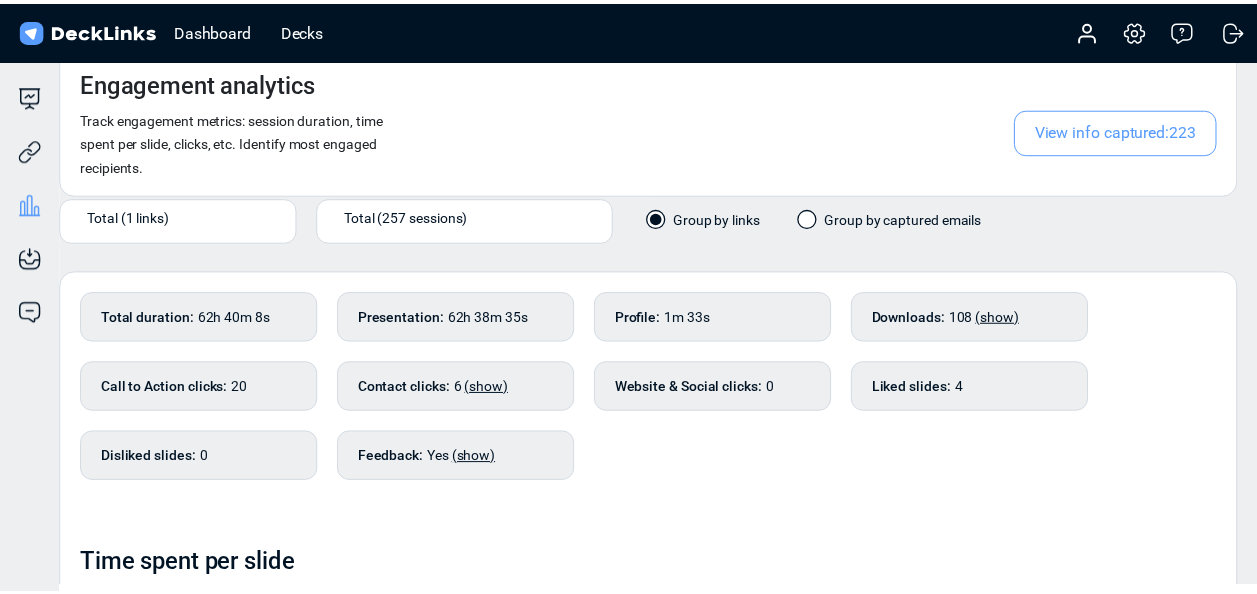 scroll, scrollTop: 24, scrollLeft: 0, axis: vertical 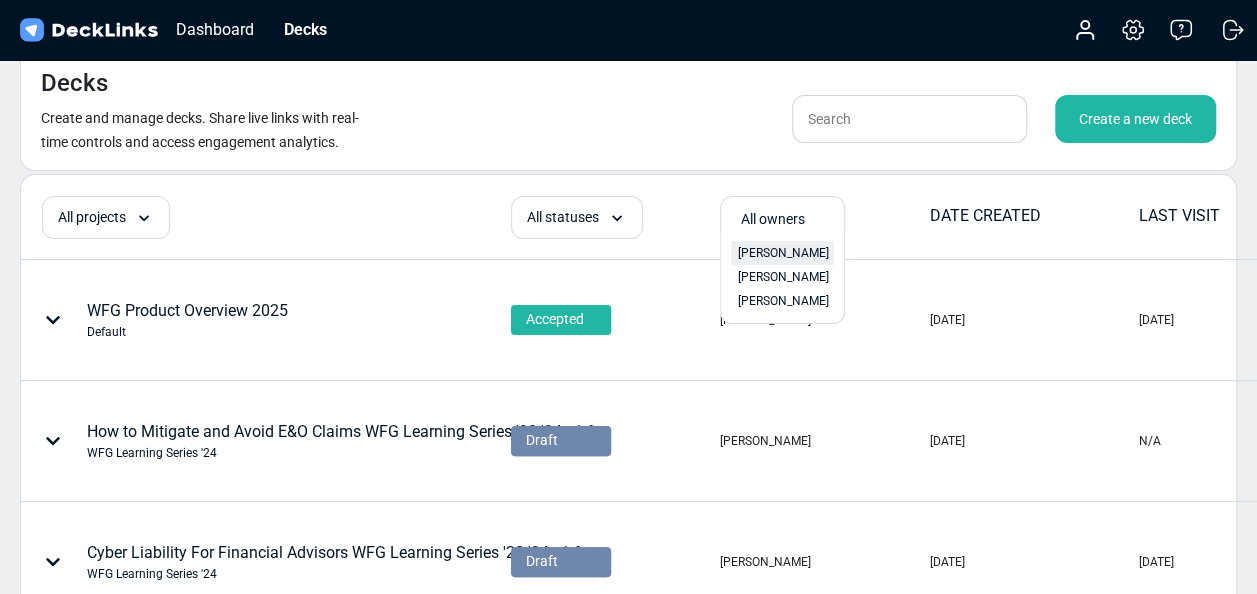 click on "[PERSON_NAME]" at bounding box center [783, 253] 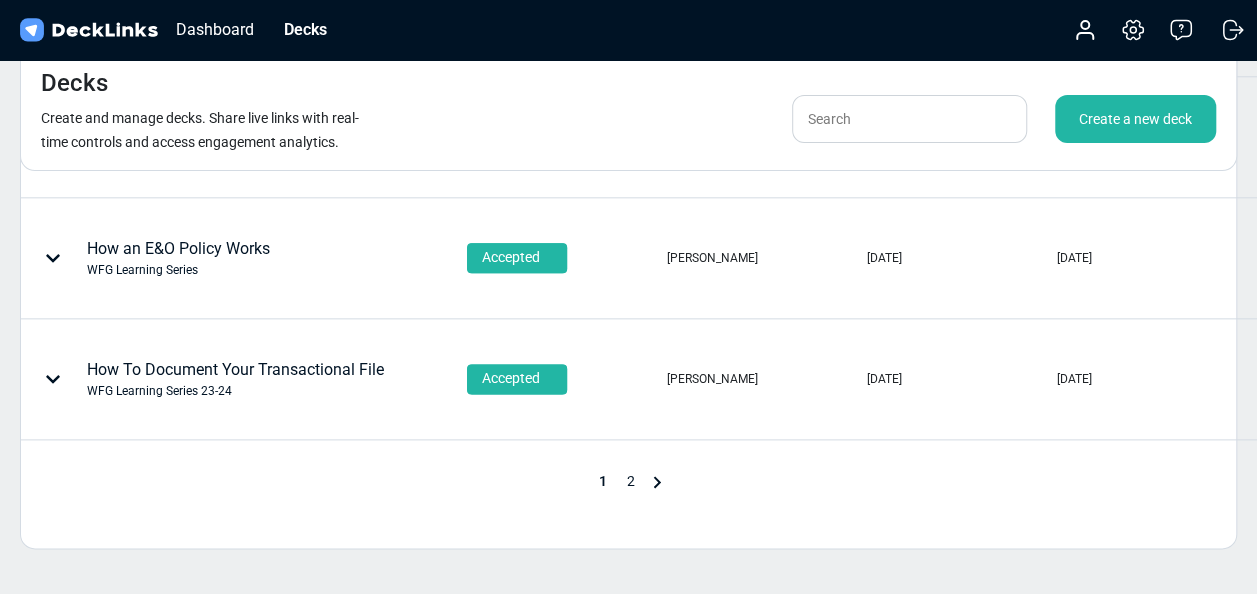 scroll, scrollTop: 1024, scrollLeft: 0, axis: vertical 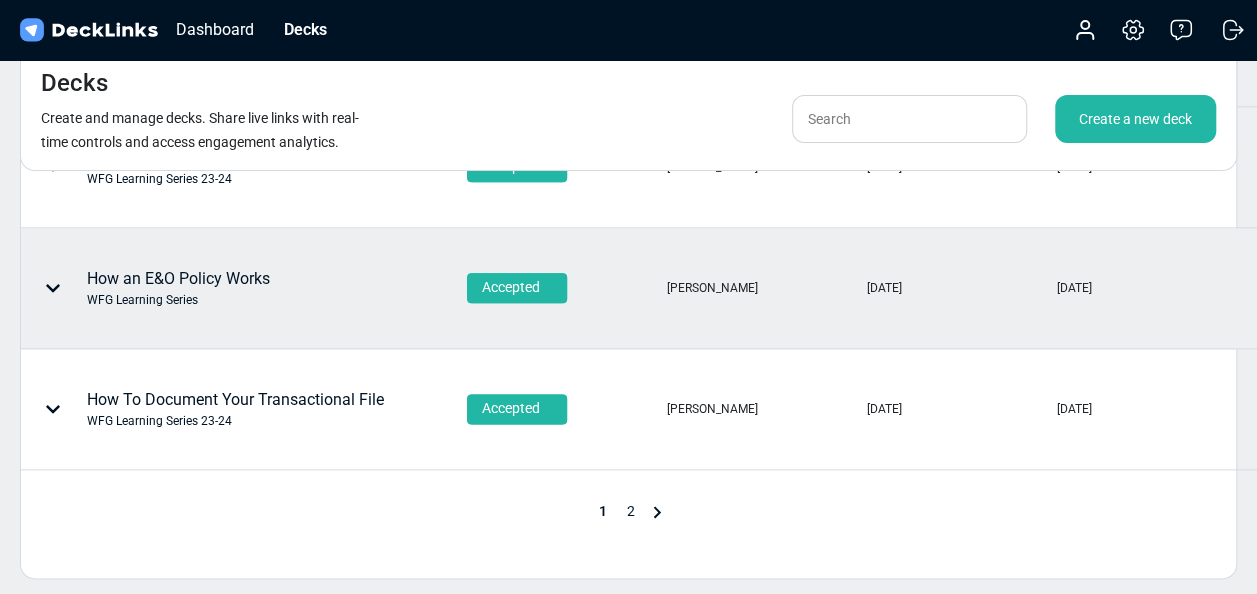 click on "How an E&O Policy Works  WFG Learning Series" at bounding box center [188, 288] 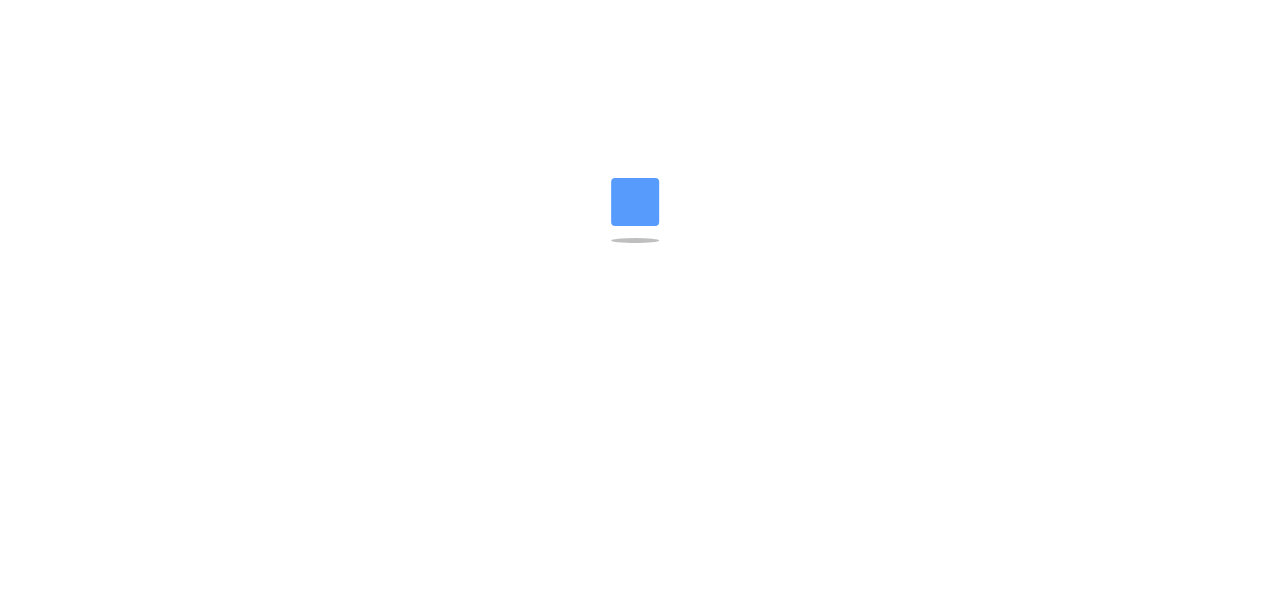 scroll, scrollTop: 0, scrollLeft: 0, axis: both 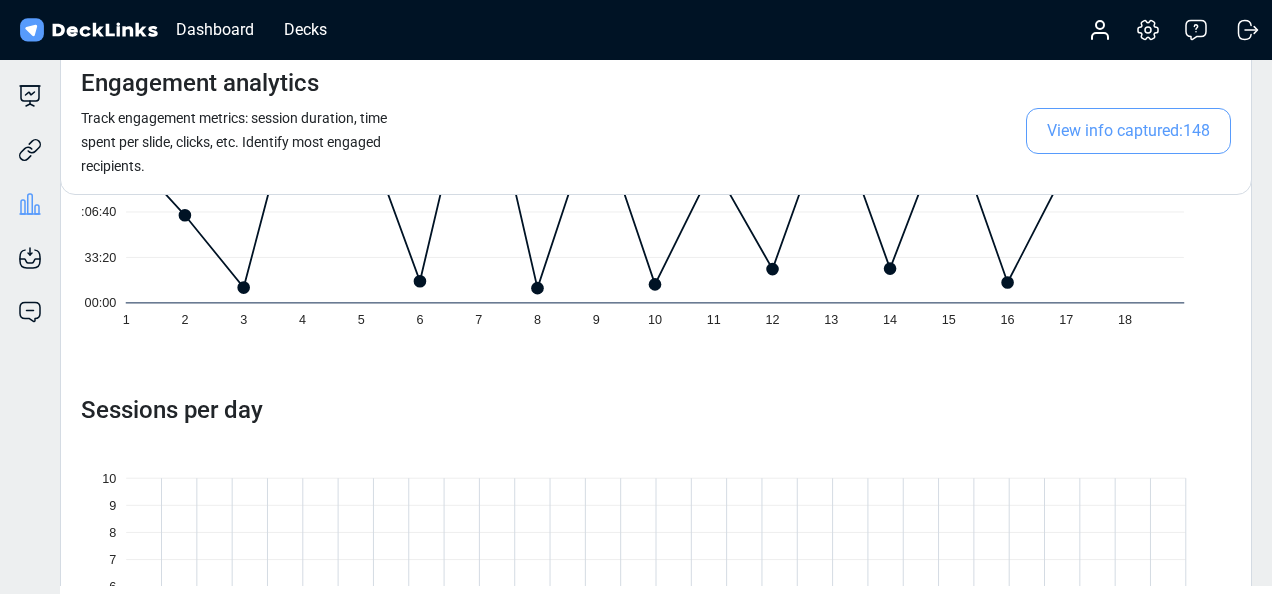 click on "View info captured:  148" at bounding box center (1128, 131) 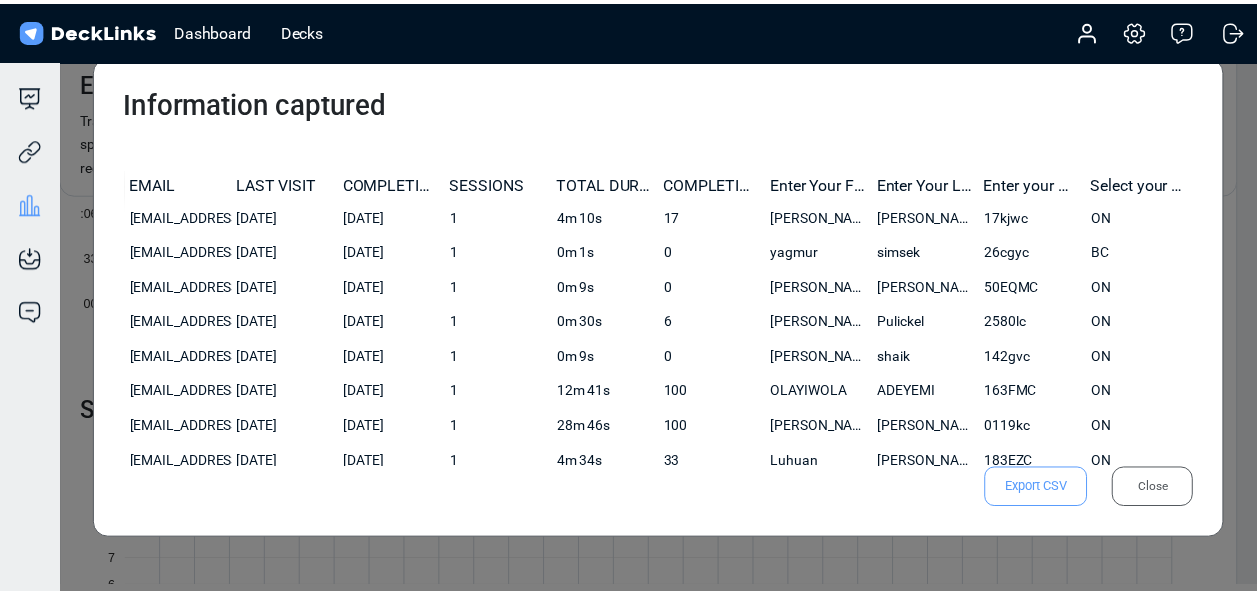 scroll, scrollTop: 0, scrollLeft: 0, axis: both 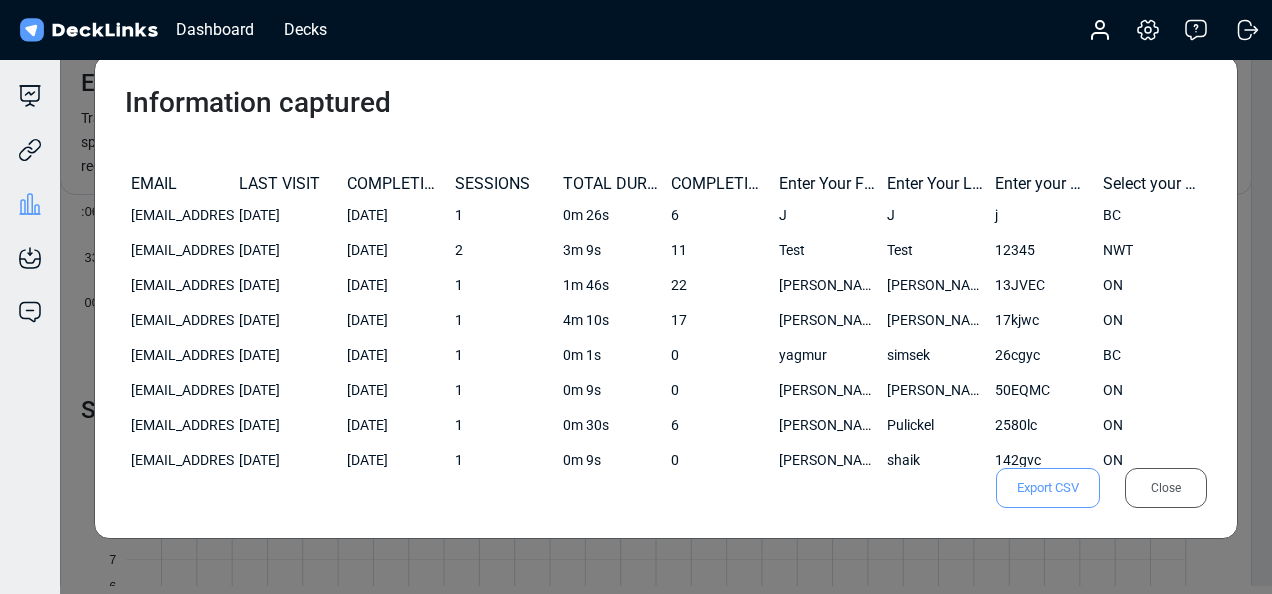 click on "Export CSV" at bounding box center (1048, 488) 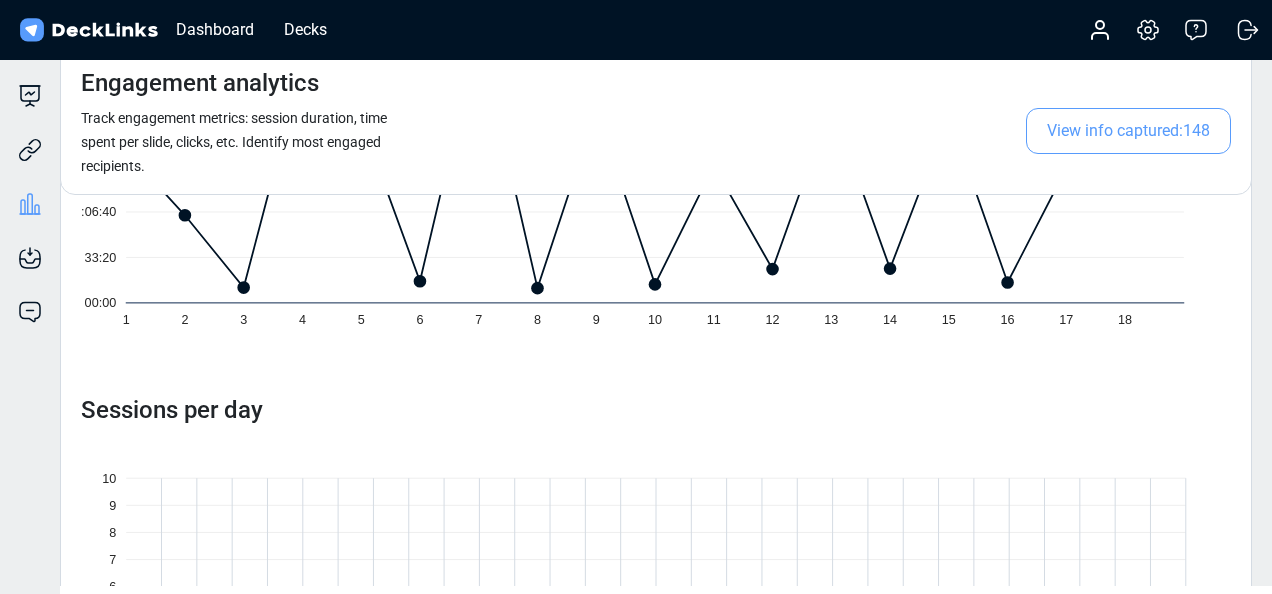 click at bounding box center [88, 30] 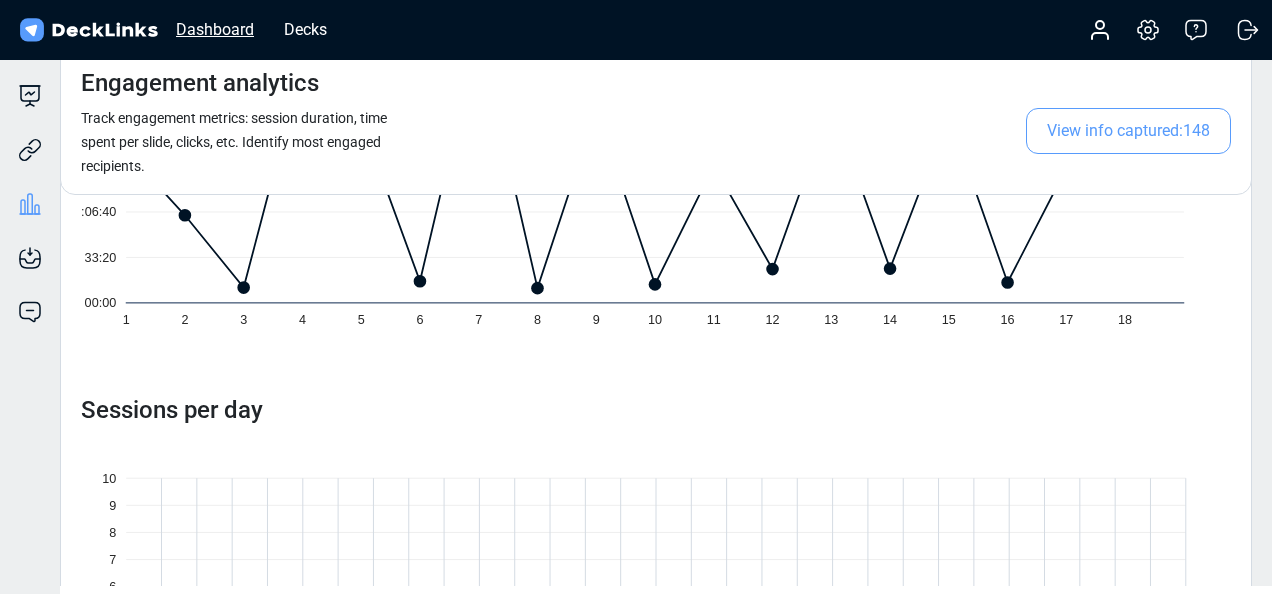 click on "Dashboard" at bounding box center (215, 29) 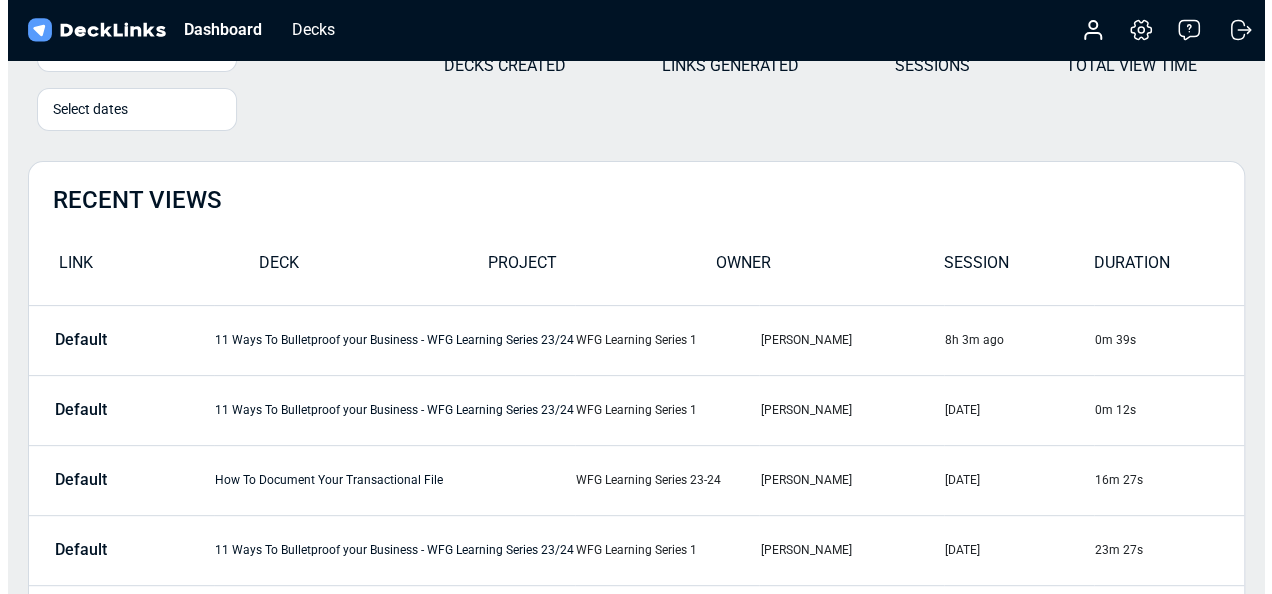 scroll, scrollTop: 0, scrollLeft: 0, axis: both 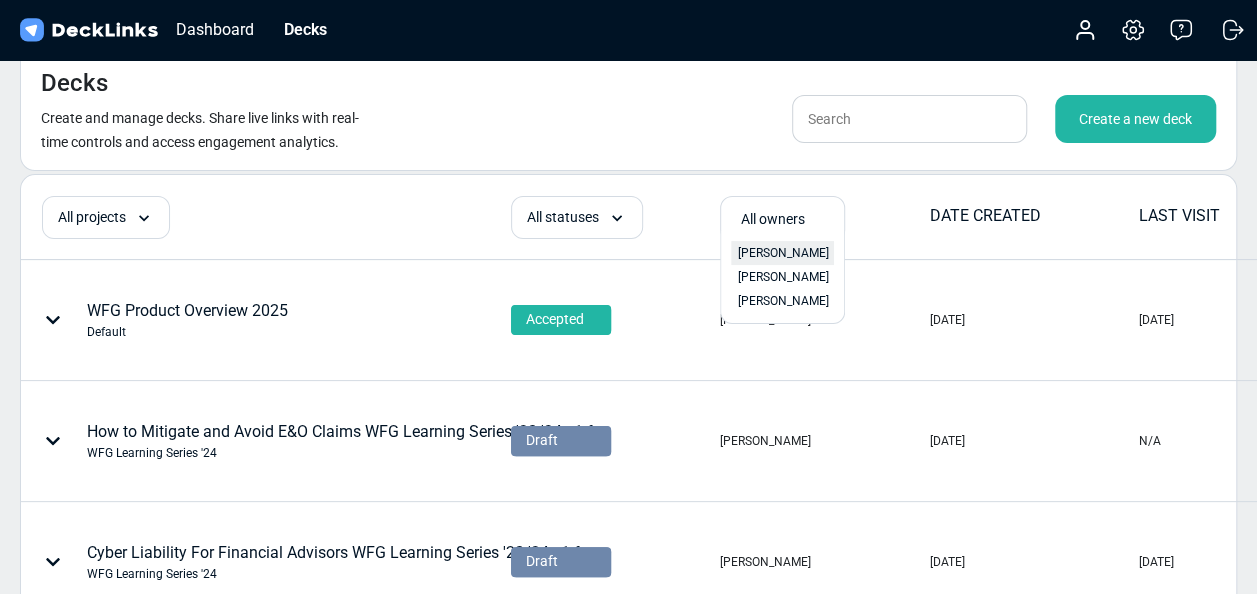 click on "[PERSON_NAME]" at bounding box center [782, 253] 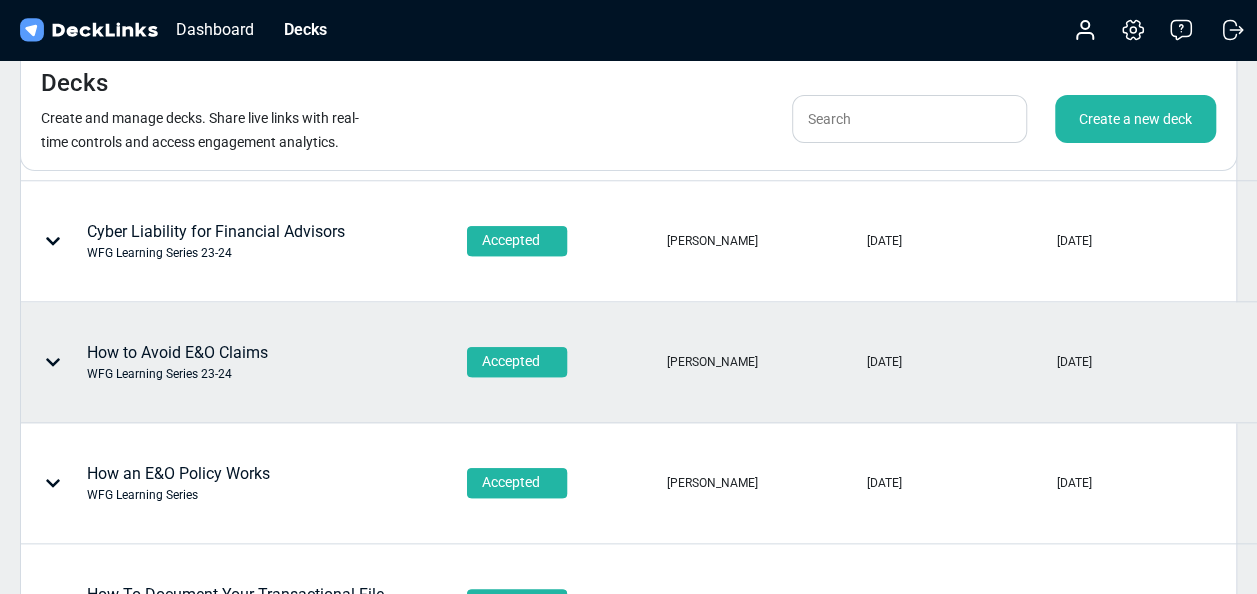 scroll, scrollTop: 924, scrollLeft: 0, axis: vertical 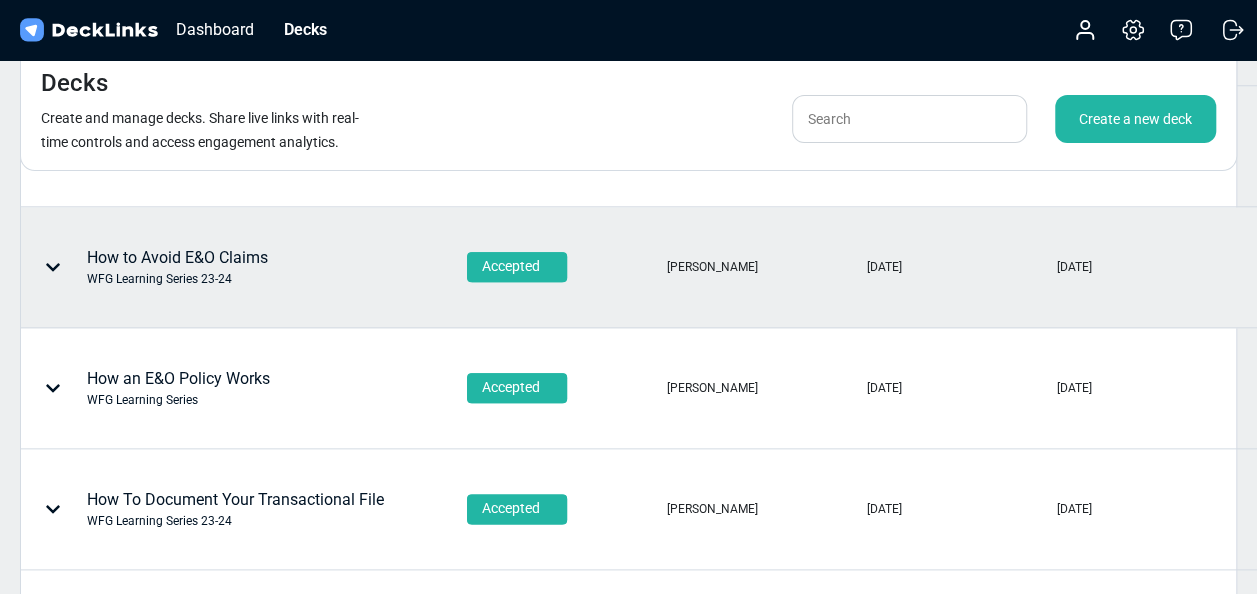 click on "How to Avoid E&O Claims  WFG Learning Series 23-24" at bounding box center [188, 267] 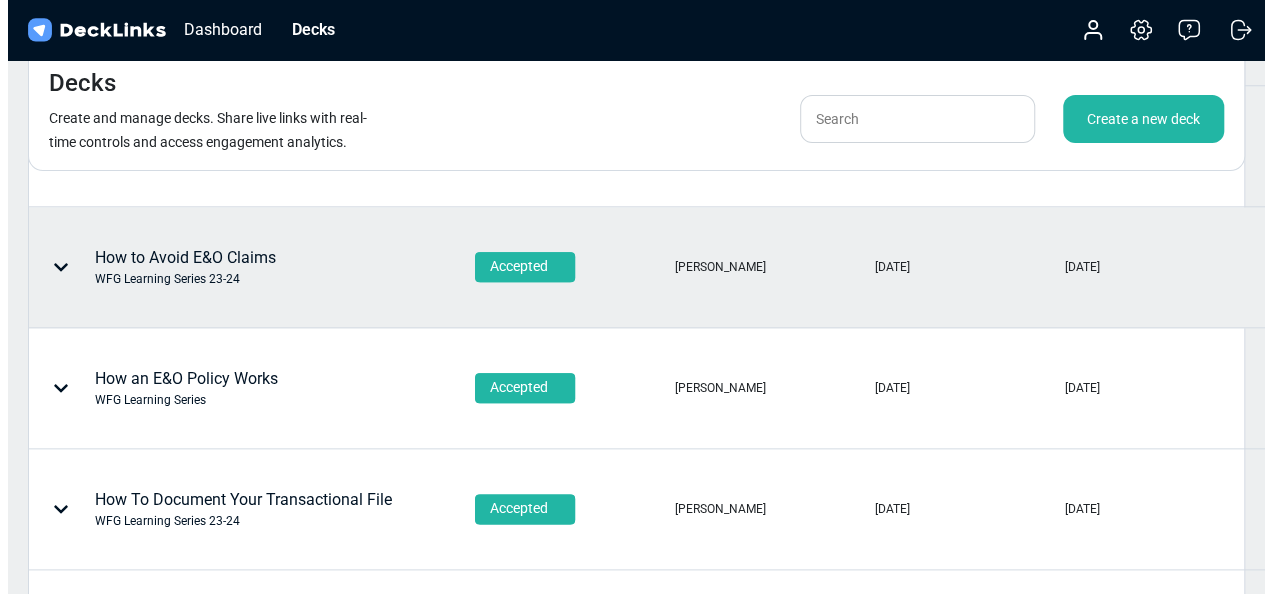 scroll, scrollTop: 0, scrollLeft: 0, axis: both 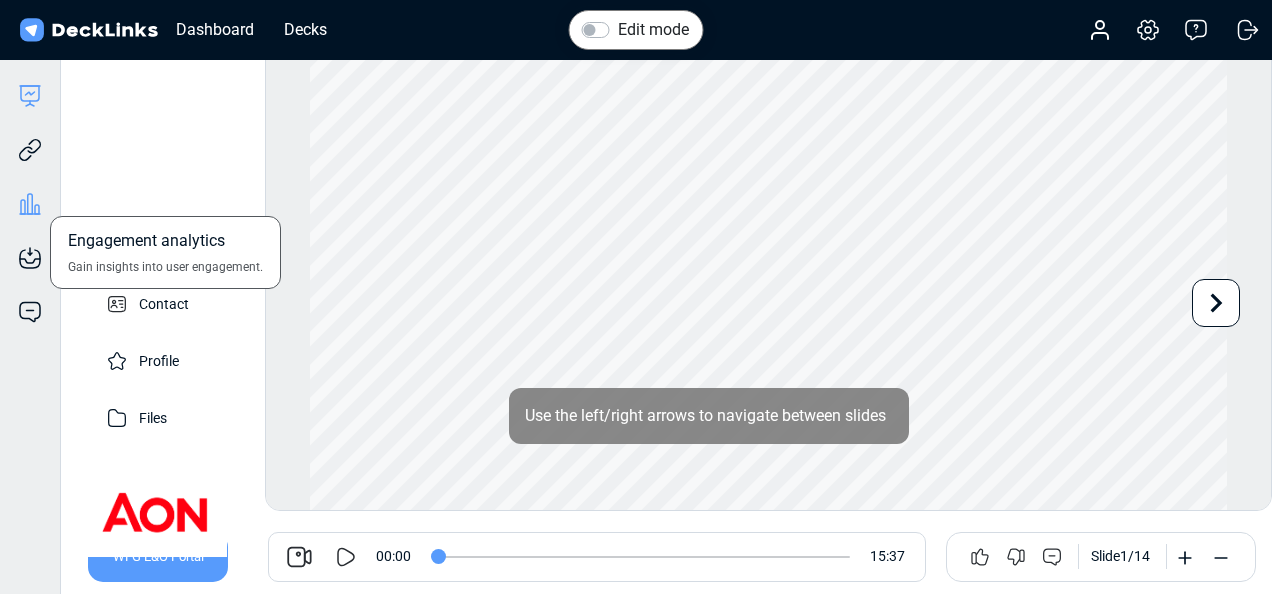 click 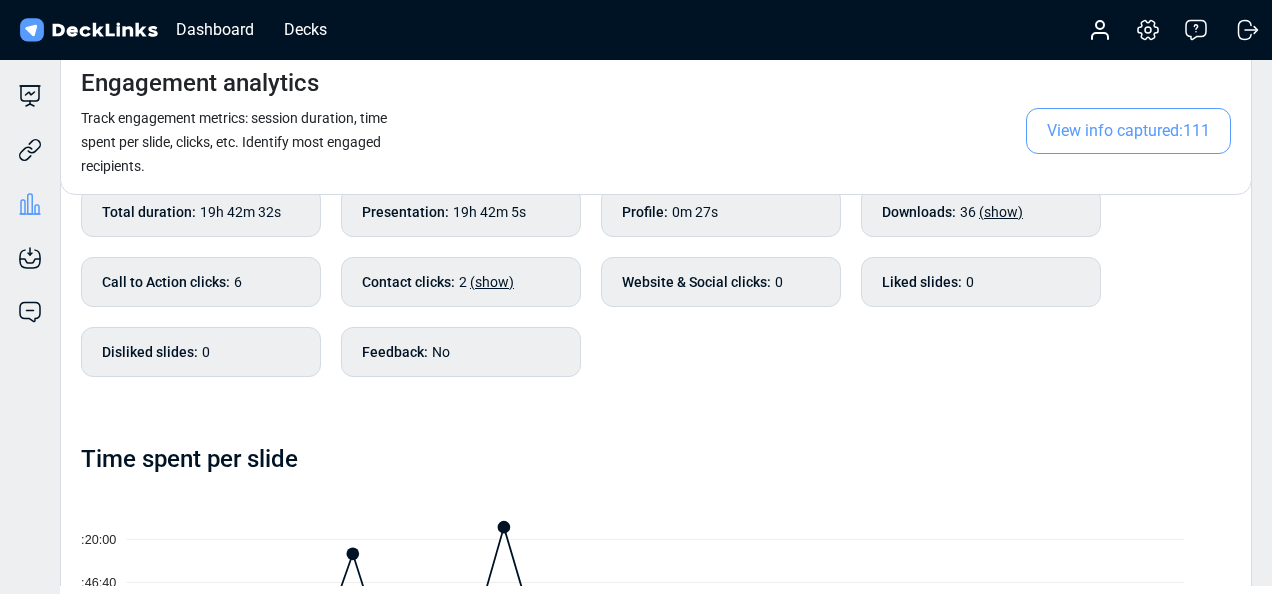 scroll, scrollTop: 0, scrollLeft: 0, axis: both 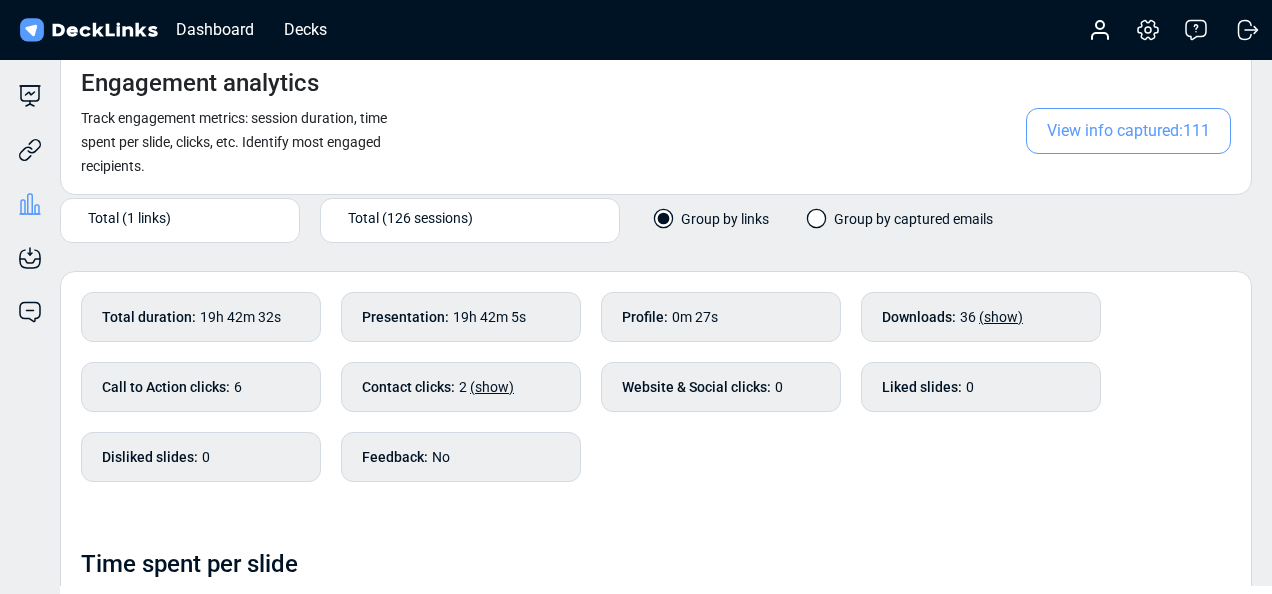 click on "View info captured:  111" at bounding box center (1128, 131) 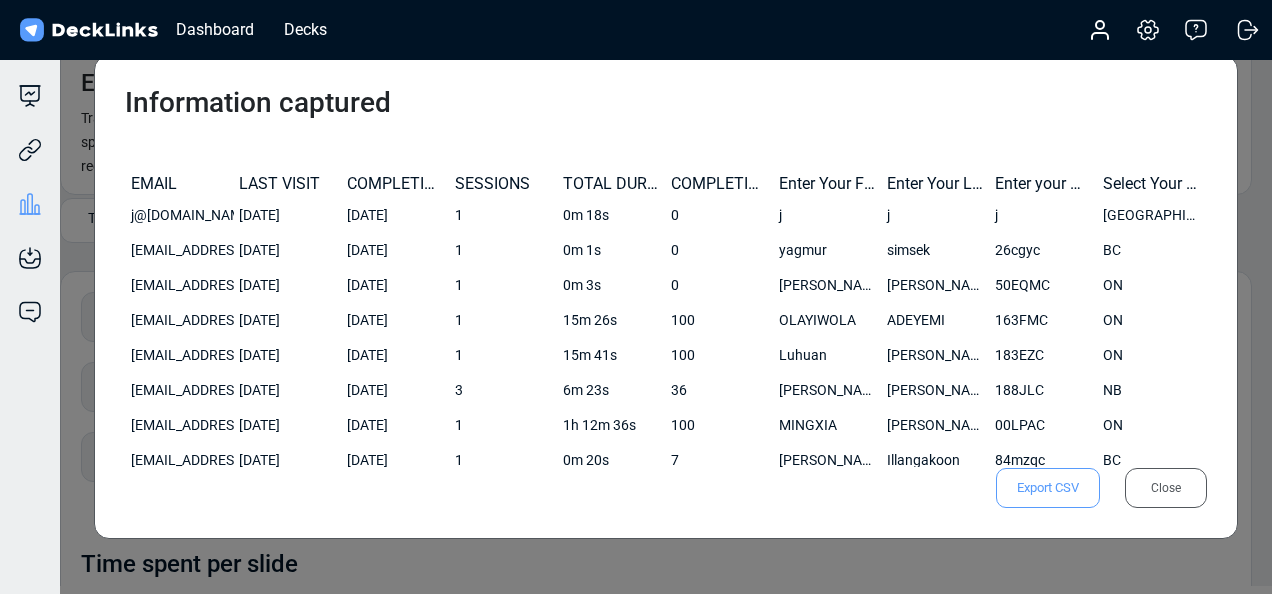 click on "Export CSV" at bounding box center [1048, 488] 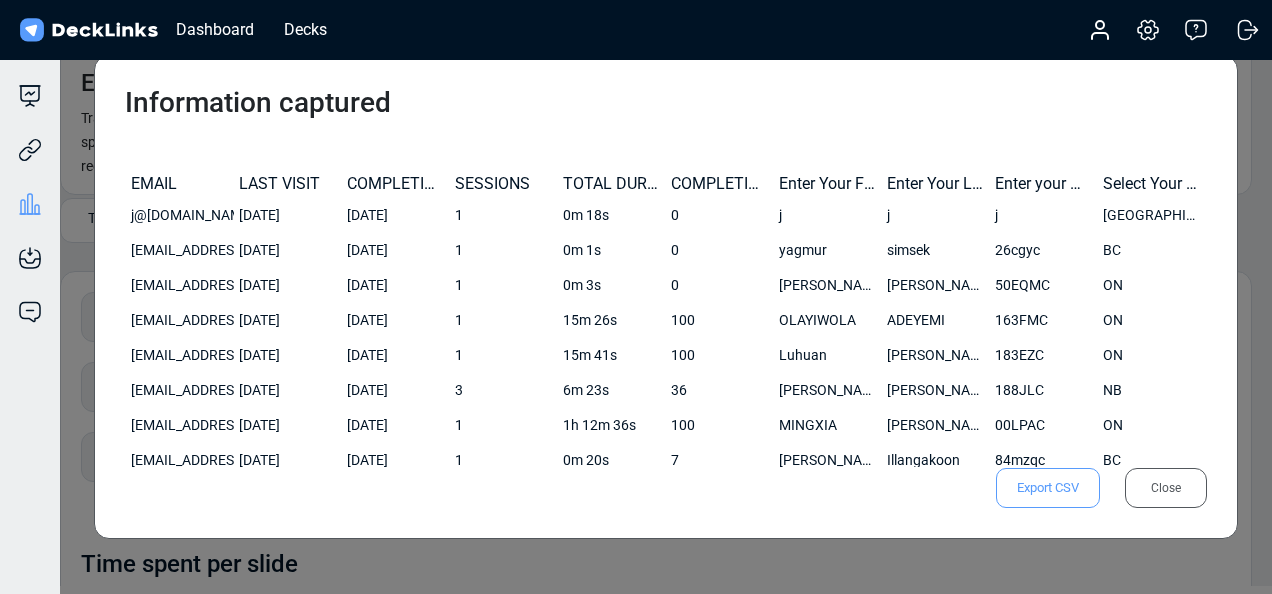 click on "Information captured" at bounding box center (666, 103) 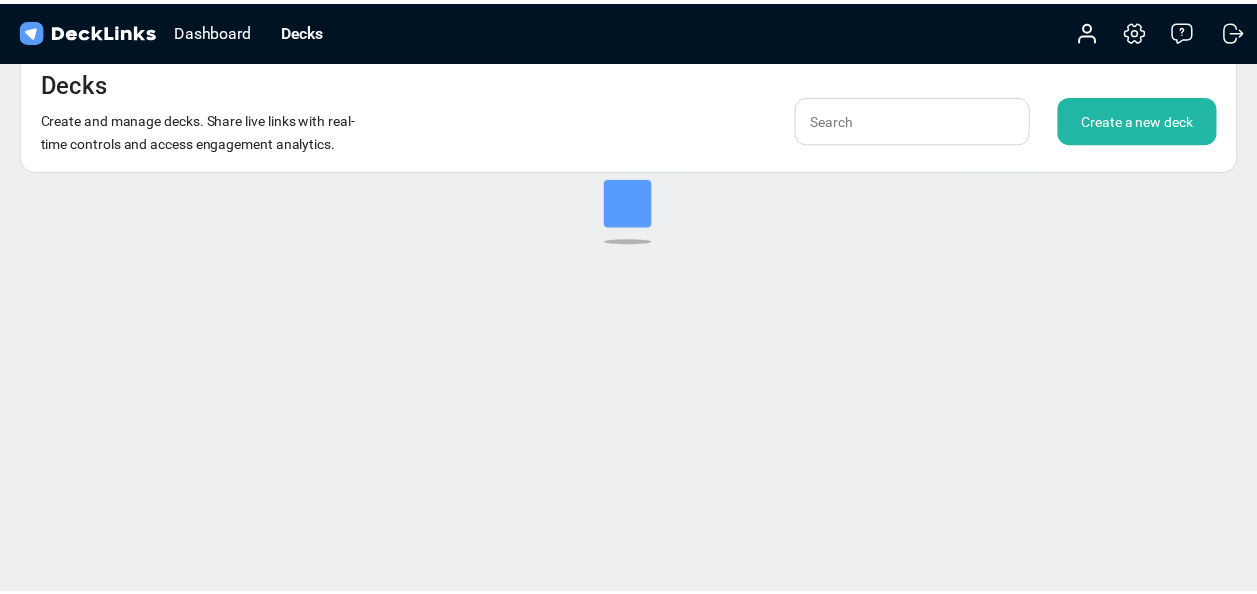 scroll, scrollTop: 24, scrollLeft: 0, axis: vertical 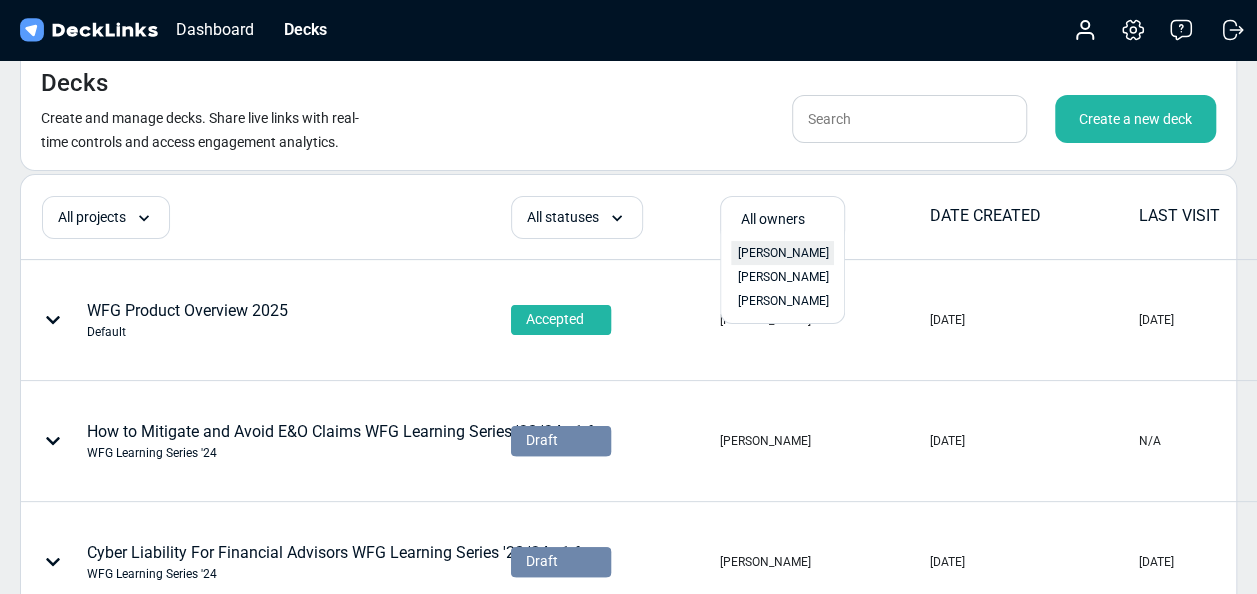 click on "[PERSON_NAME]" at bounding box center [783, 253] 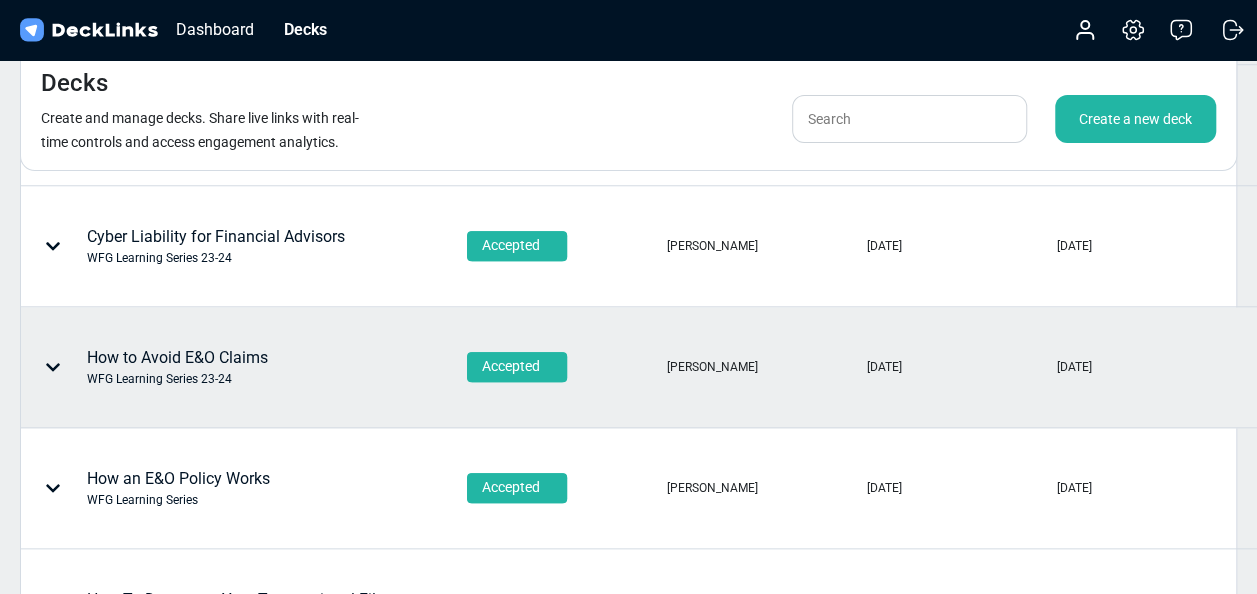 scroll, scrollTop: 724, scrollLeft: 0, axis: vertical 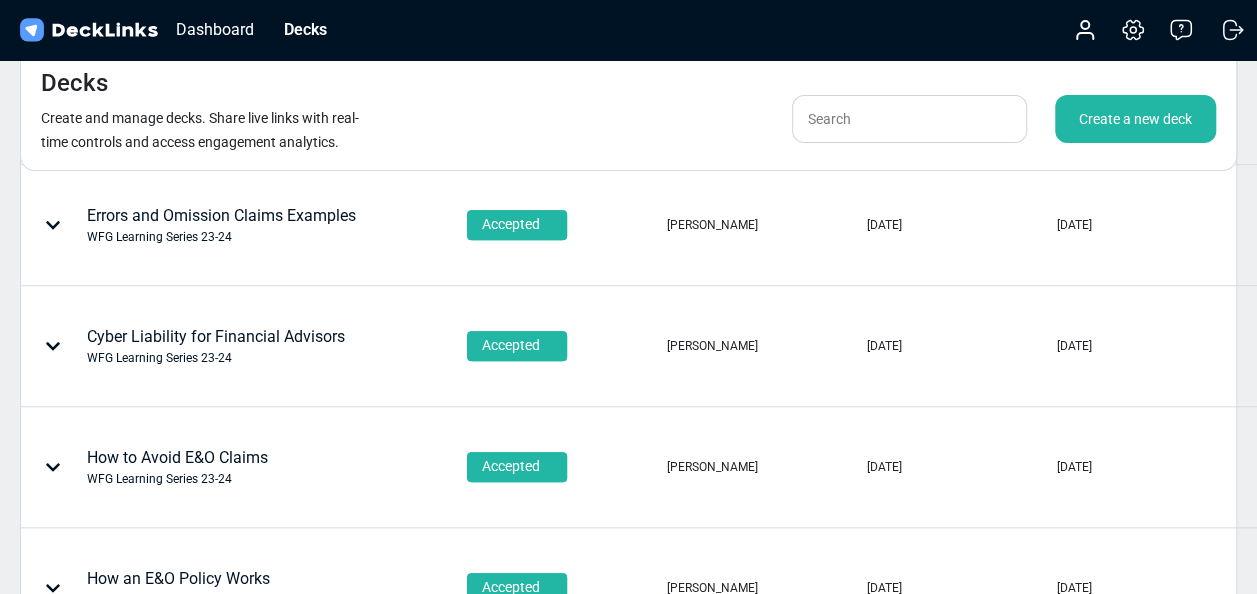 click on "Cyber Liability for Financial Advisors  WFG Learning Series 23-24" at bounding box center [186, 346] 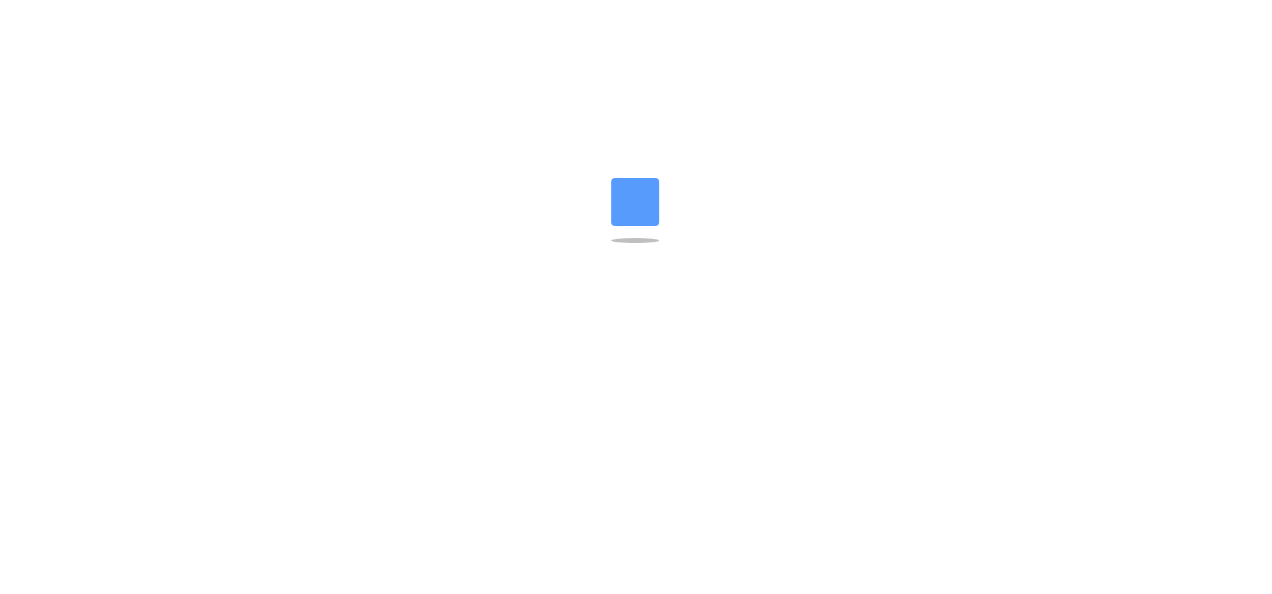 scroll, scrollTop: 0, scrollLeft: 0, axis: both 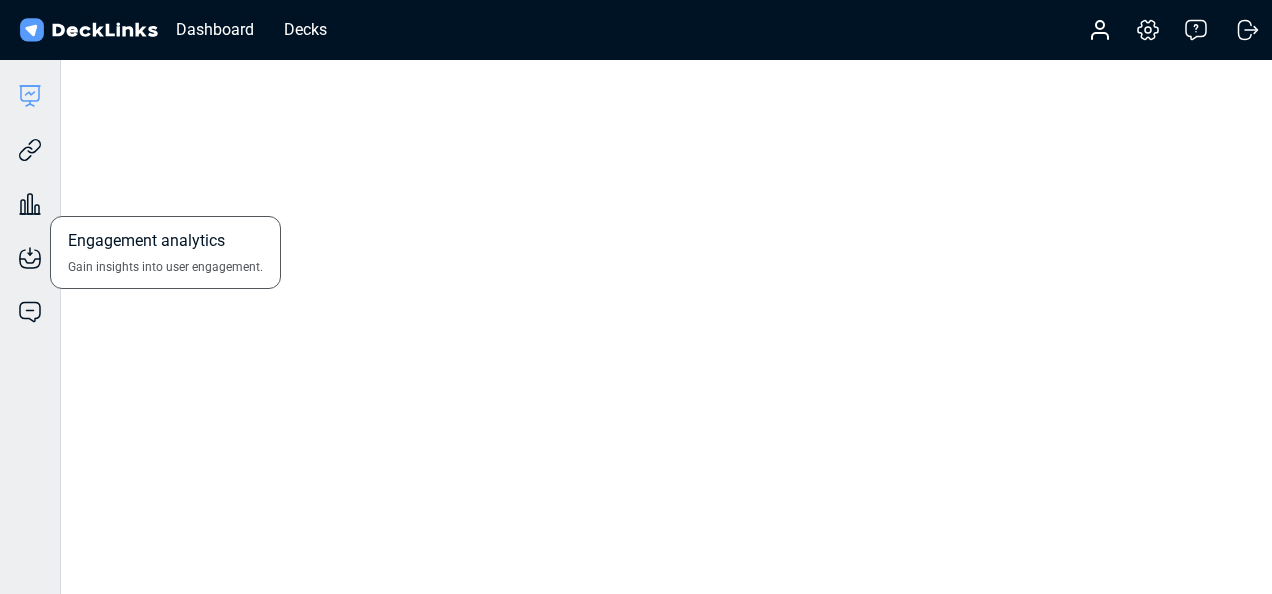 click on "Engagement analytics Gain insights into user engagement." at bounding box center (30, 189) 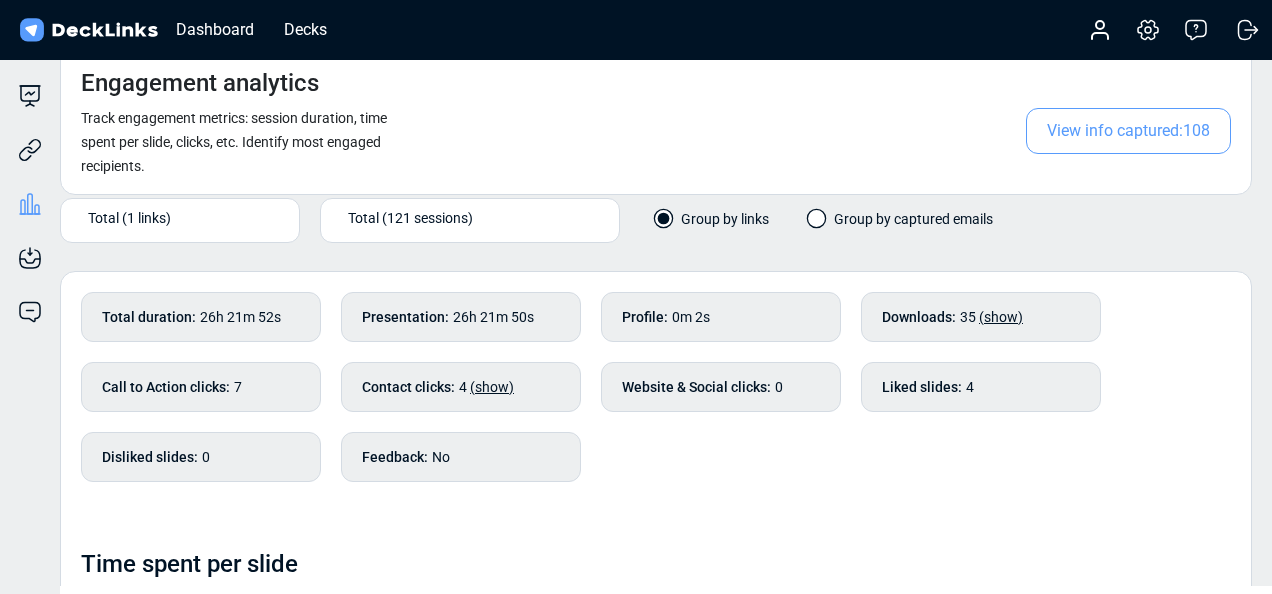 click on "View info captured:  108" at bounding box center (1128, 131) 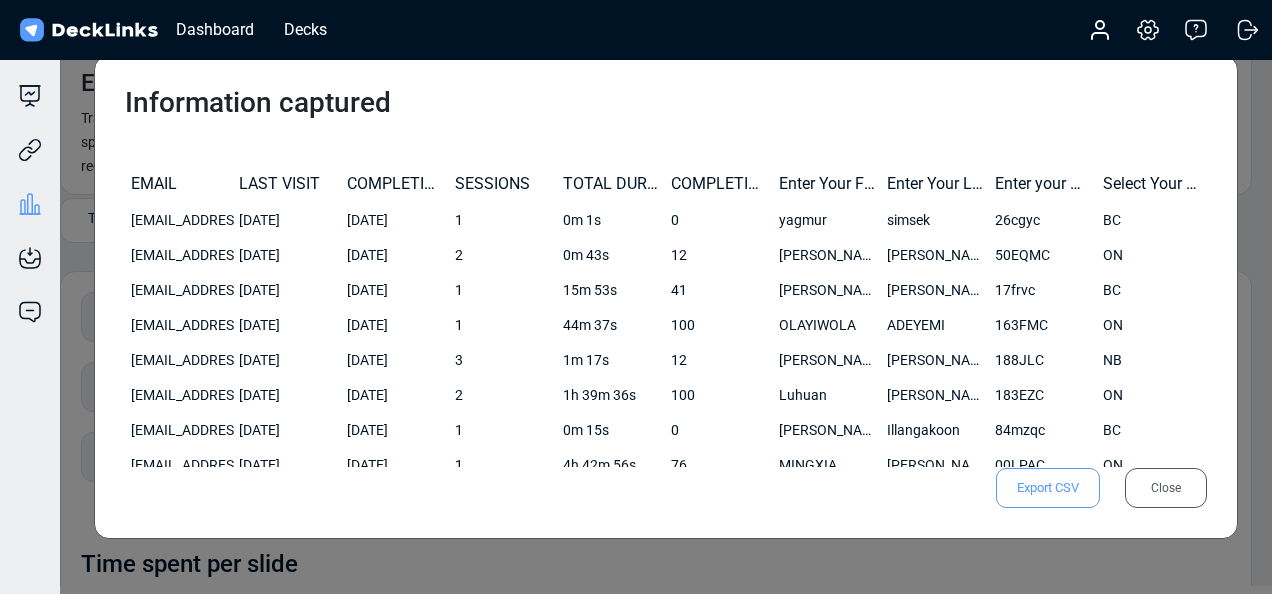 scroll, scrollTop: 0, scrollLeft: 0, axis: both 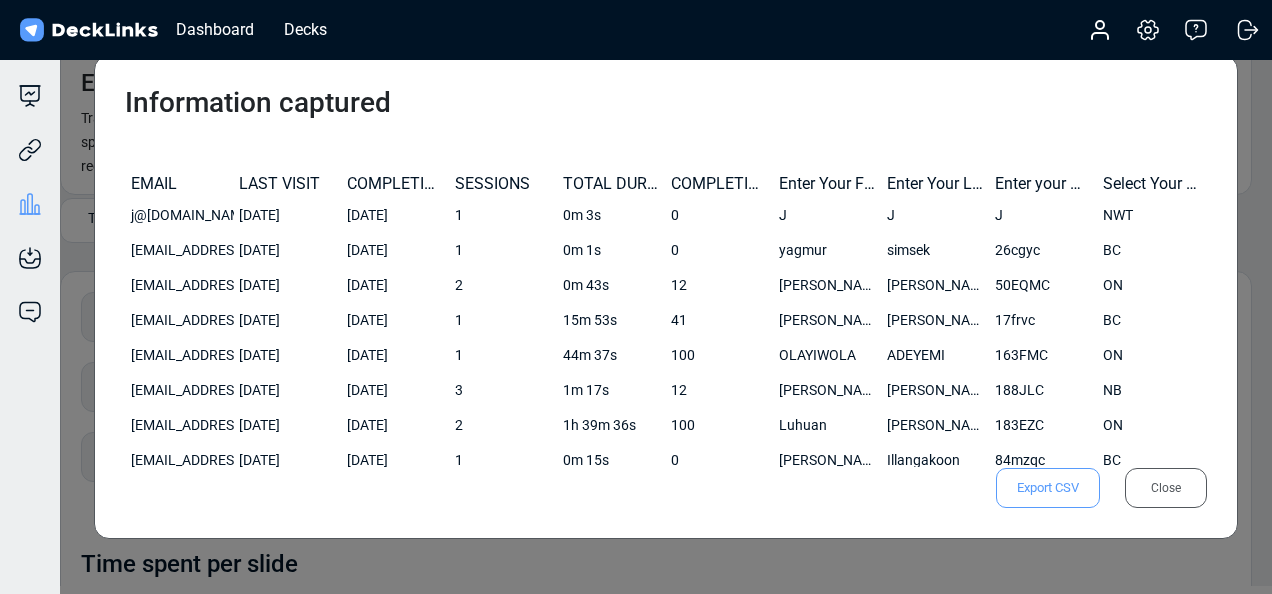 click on "Export CSV" at bounding box center [1048, 488] 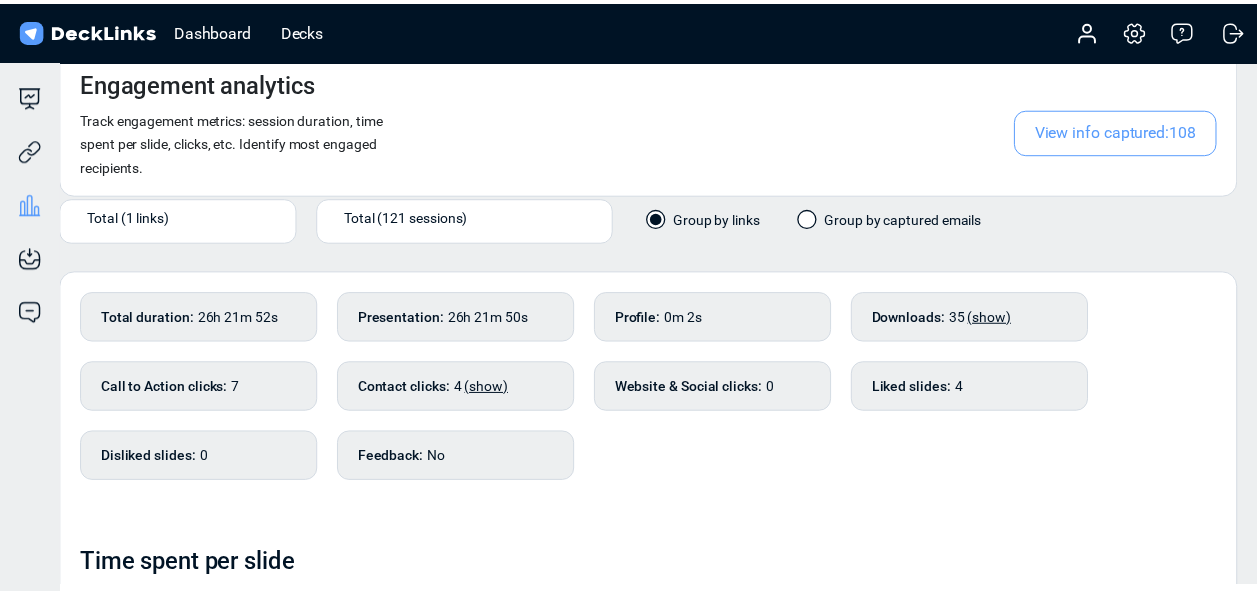 scroll, scrollTop: 24, scrollLeft: 0, axis: vertical 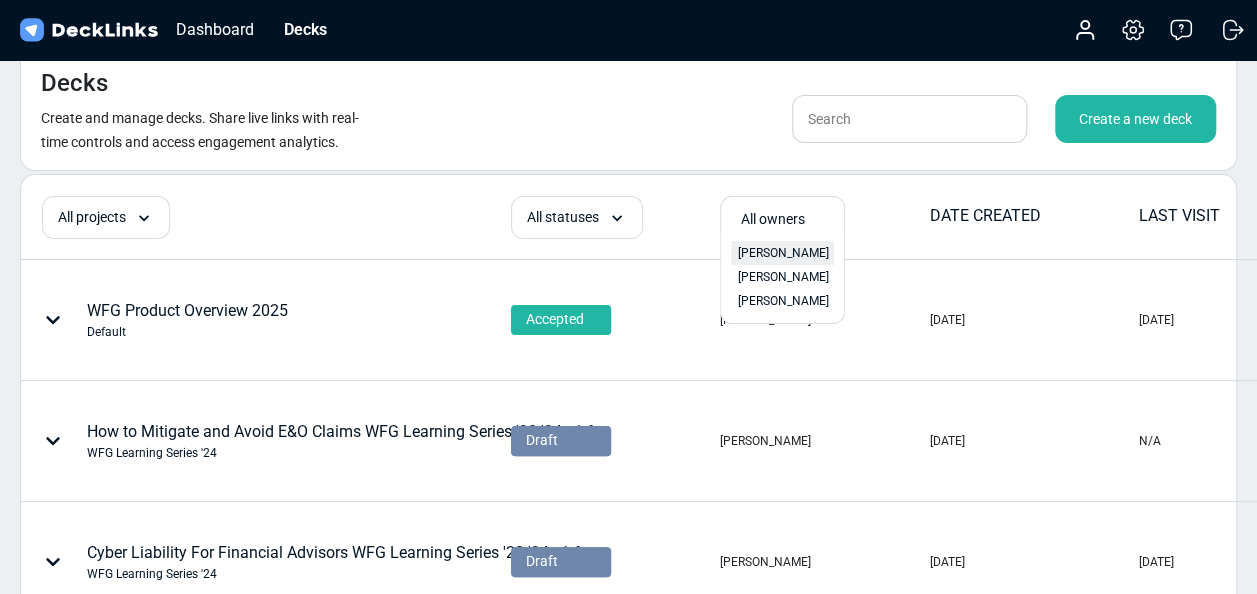 click on "[PERSON_NAME]" at bounding box center (783, 253) 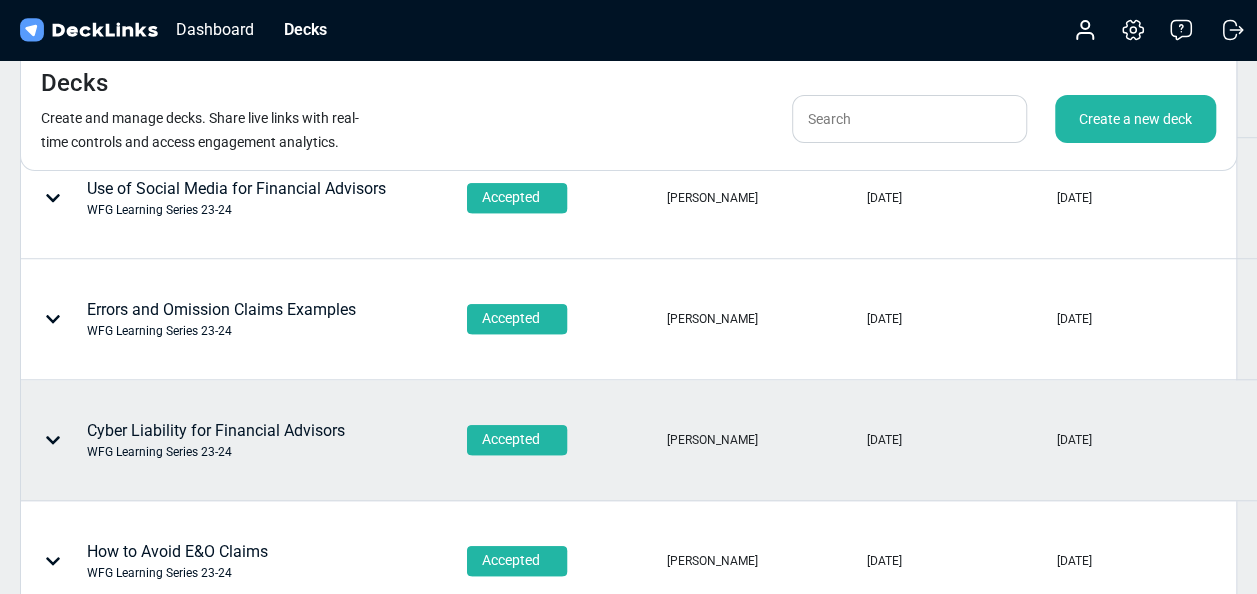 scroll, scrollTop: 578, scrollLeft: 0, axis: vertical 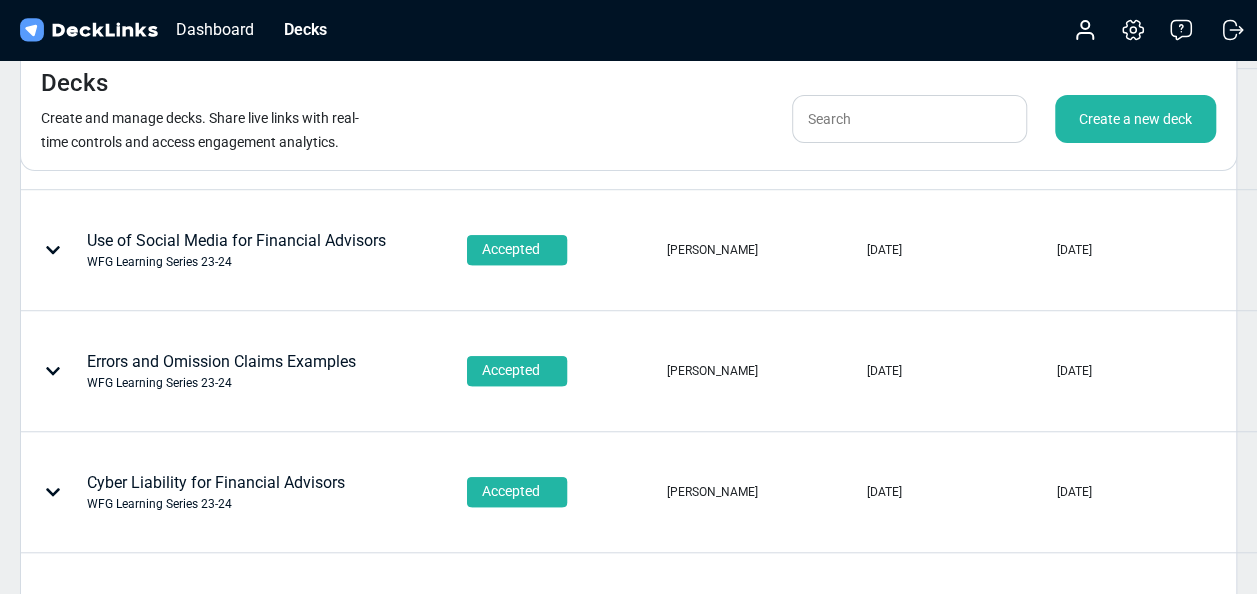 click on "Errors and Omission Claims Examples  WFG Learning Series 23-24" at bounding box center (221, 371) 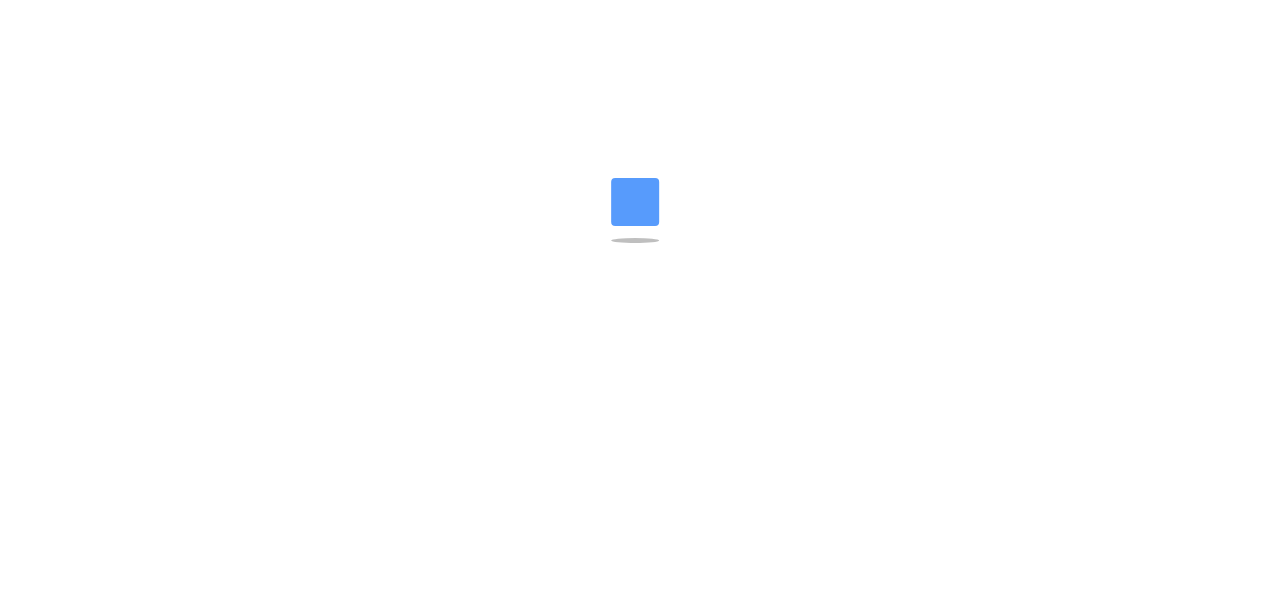 scroll, scrollTop: 0, scrollLeft: 0, axis: both 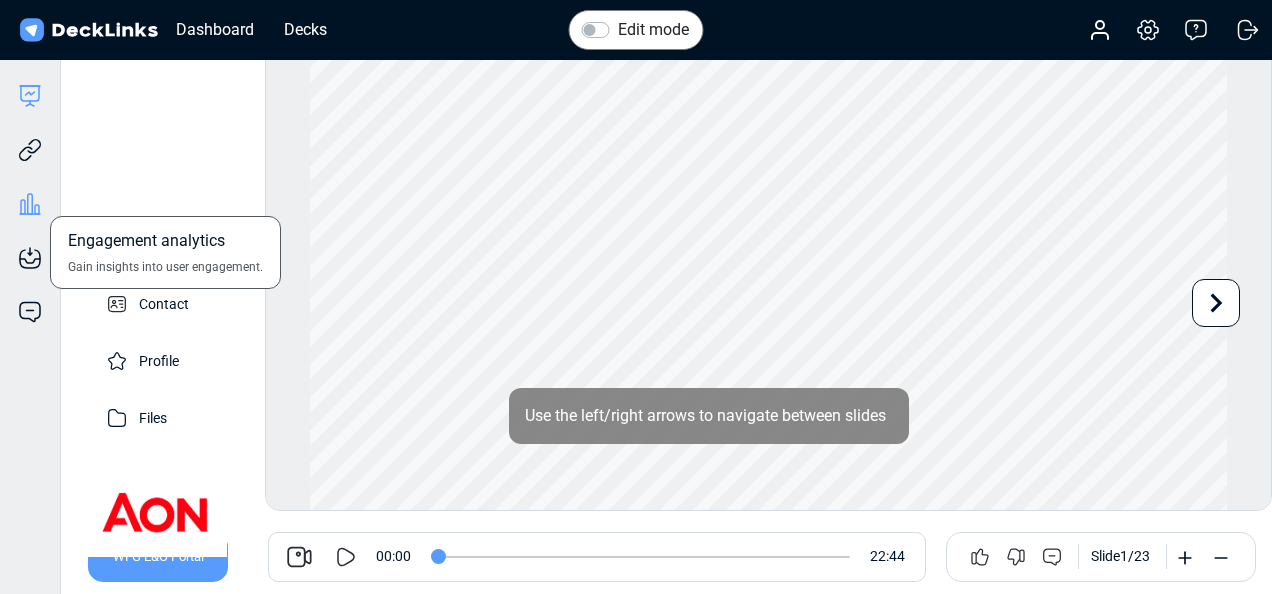 click 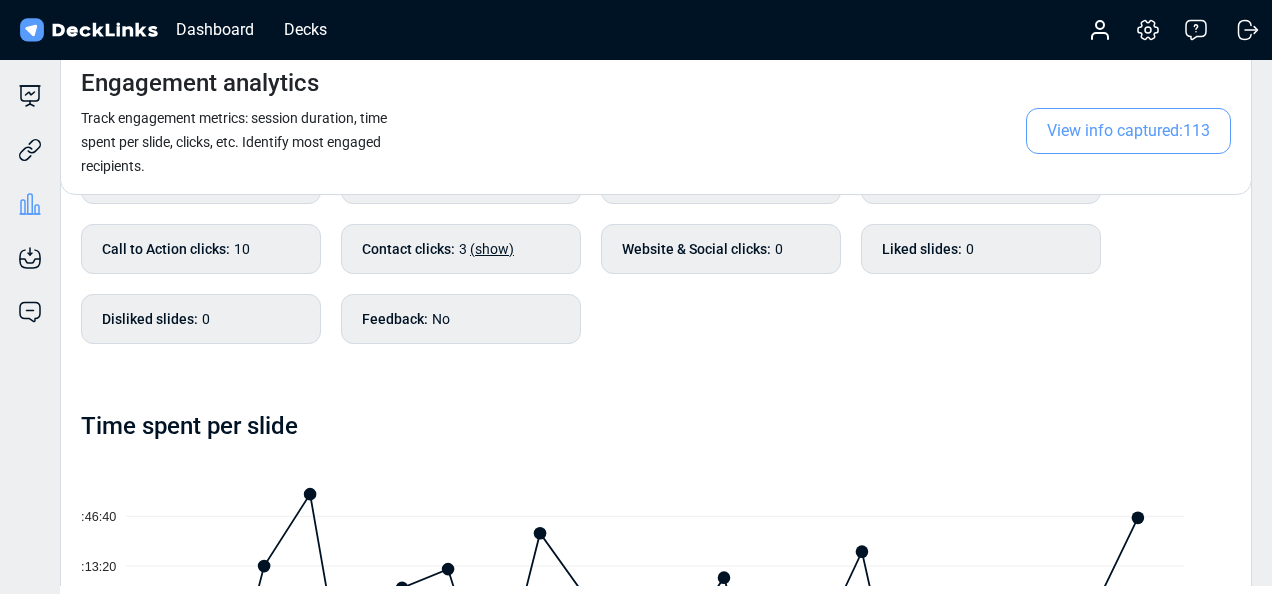 scroll, scrollTop: 0, scrollLeft: 0, axis: both 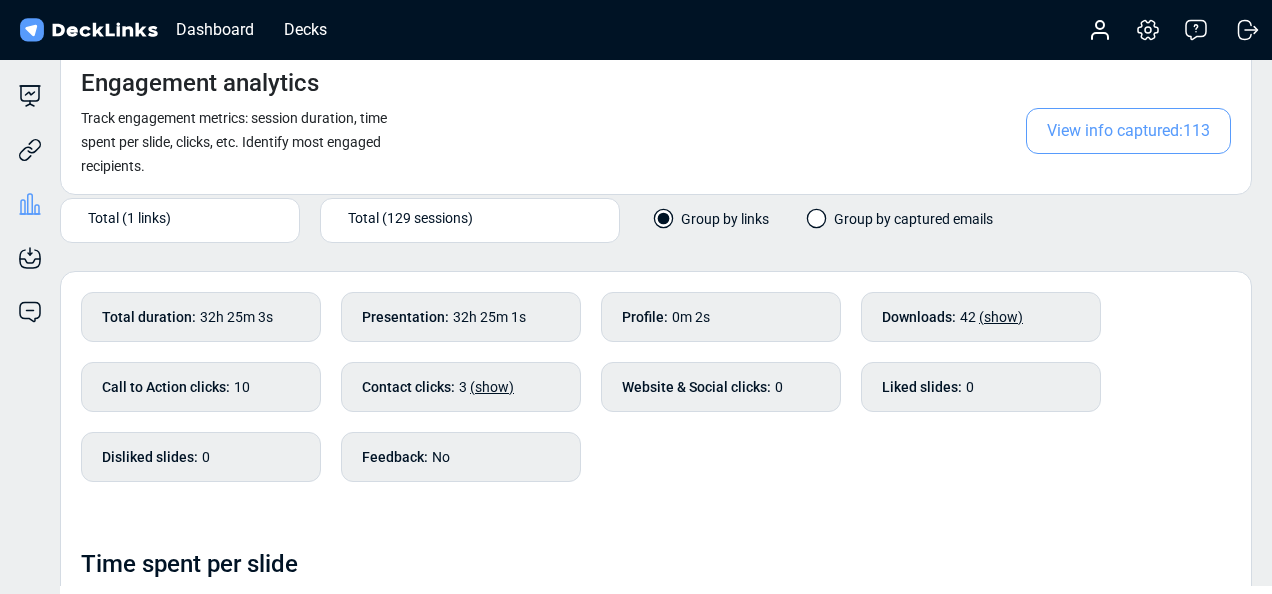 click on "View info captured:  113" at bounding box center (1128, 131) 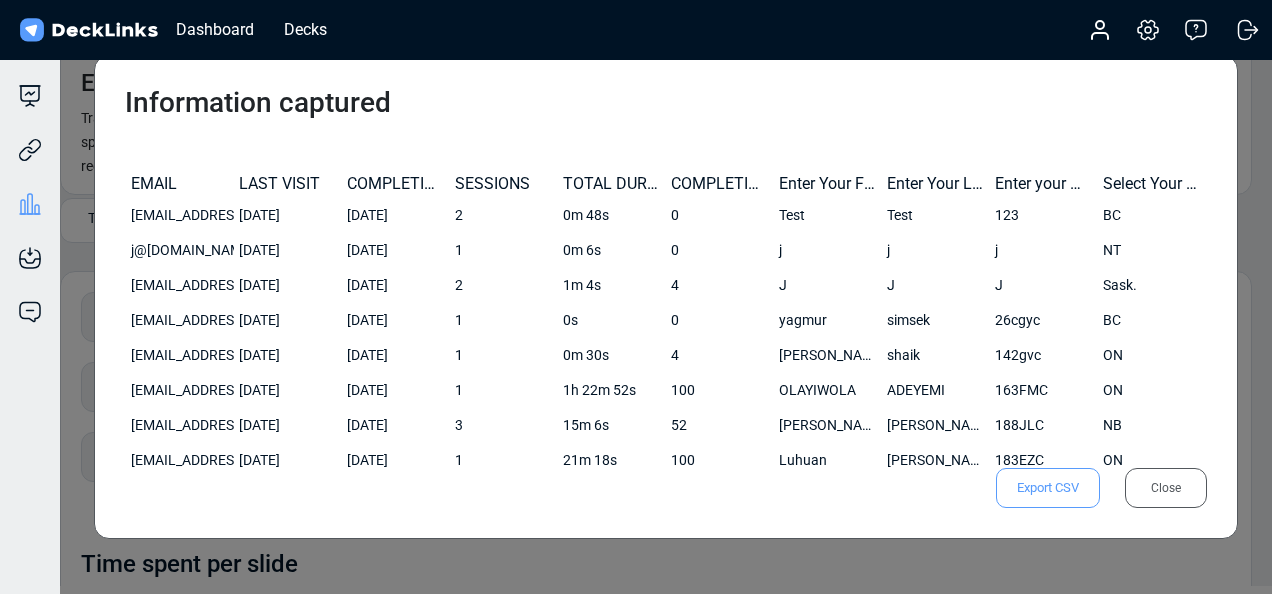 click on "Export CSV" at bounding box center (1048, 488) 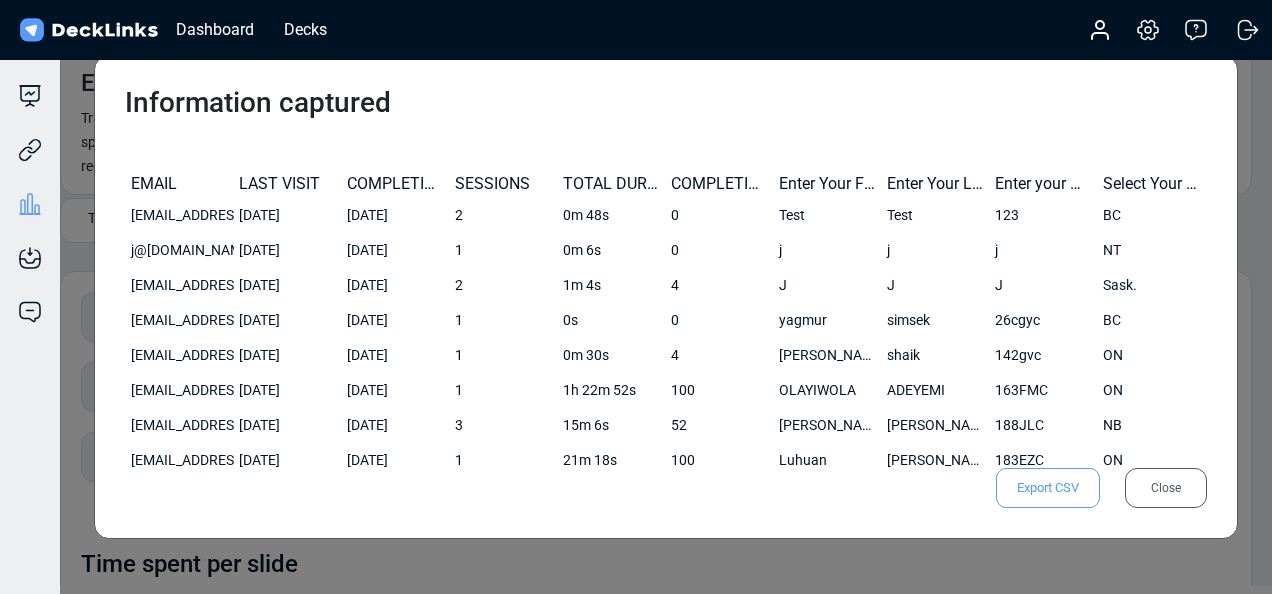 click on "Close" at bounding box center (1166, 488) 